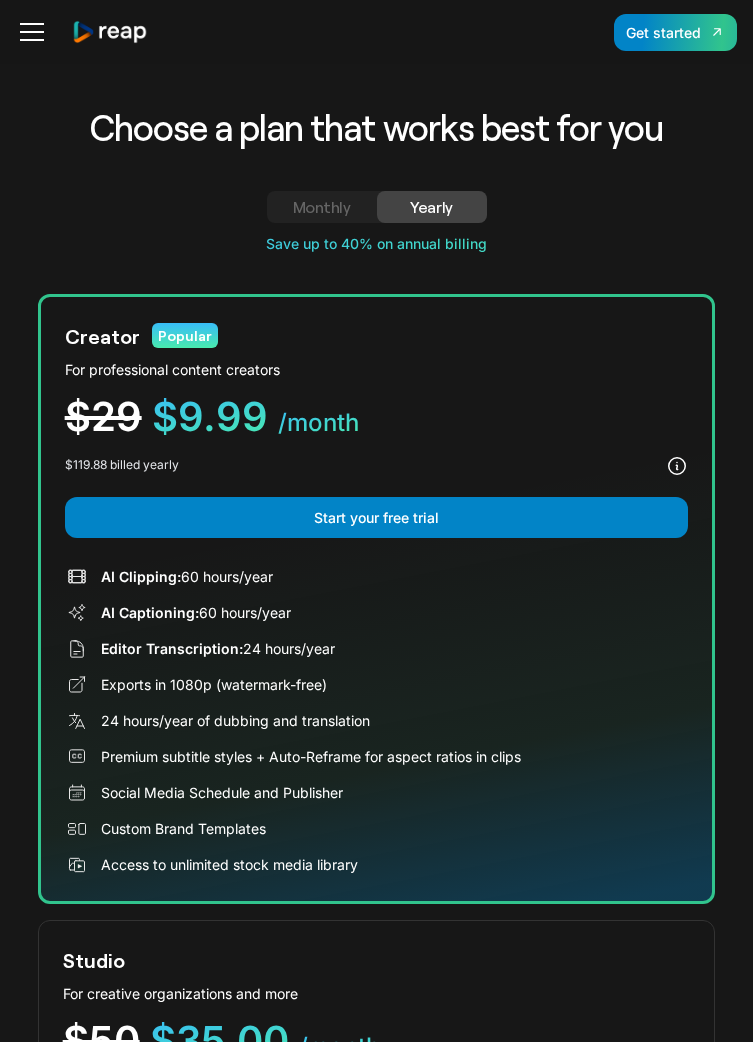 scroll, scrollTop: 0, scrollLeft: 0, axis: both 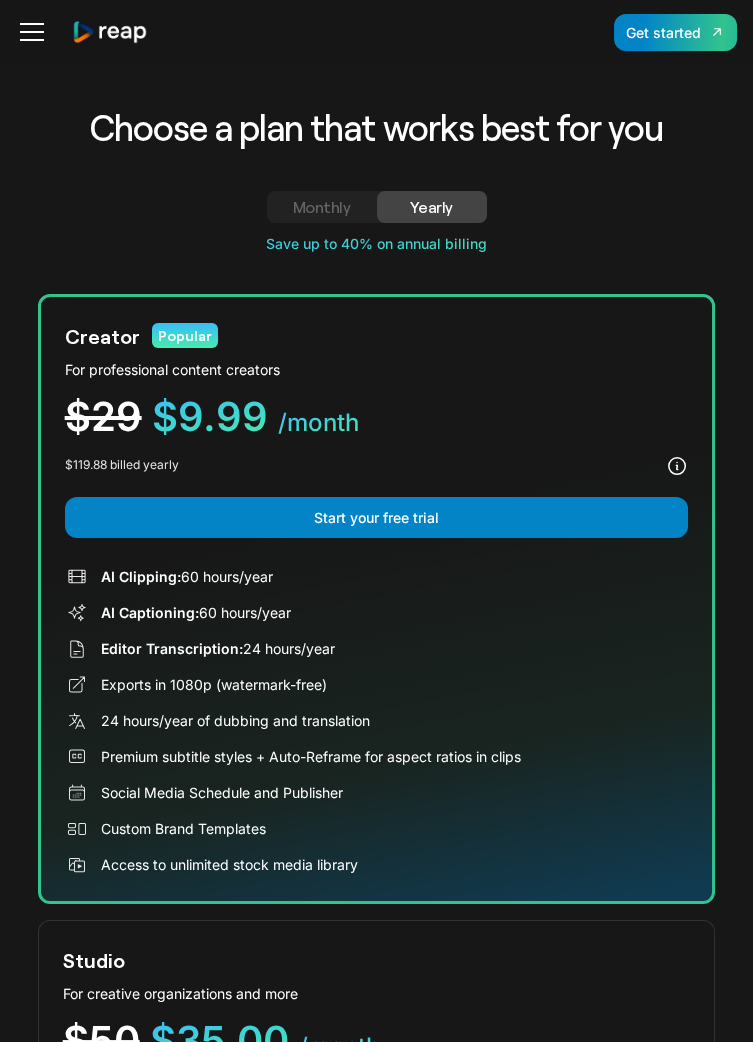click on "Get started" at bounding box center (663, 32) 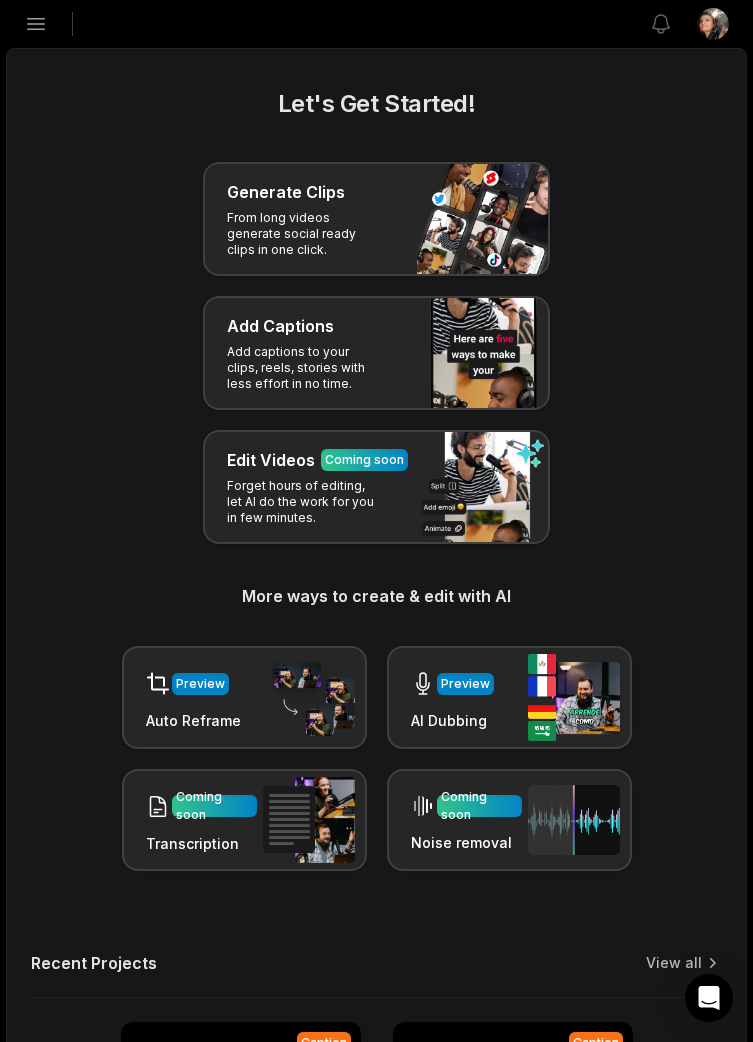 scroll, scrollTop: 0, scrollLeft: 0, axis: both 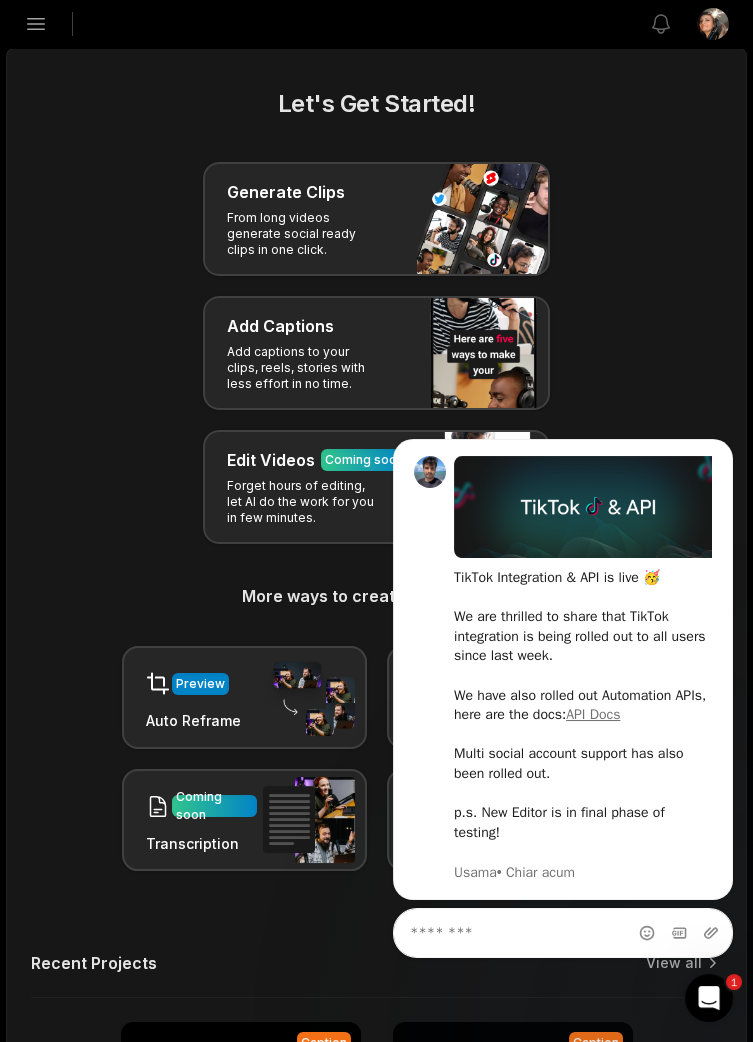 click on "Generate Clips From long videos generate social ready clips in one click. Add Captions Add captions to your clips, reels, stories with less effort in no time. Edit Videos Coming soon Forget hours of editing, let AI do the work for you in few minutes." at bounding box center [376, 353] 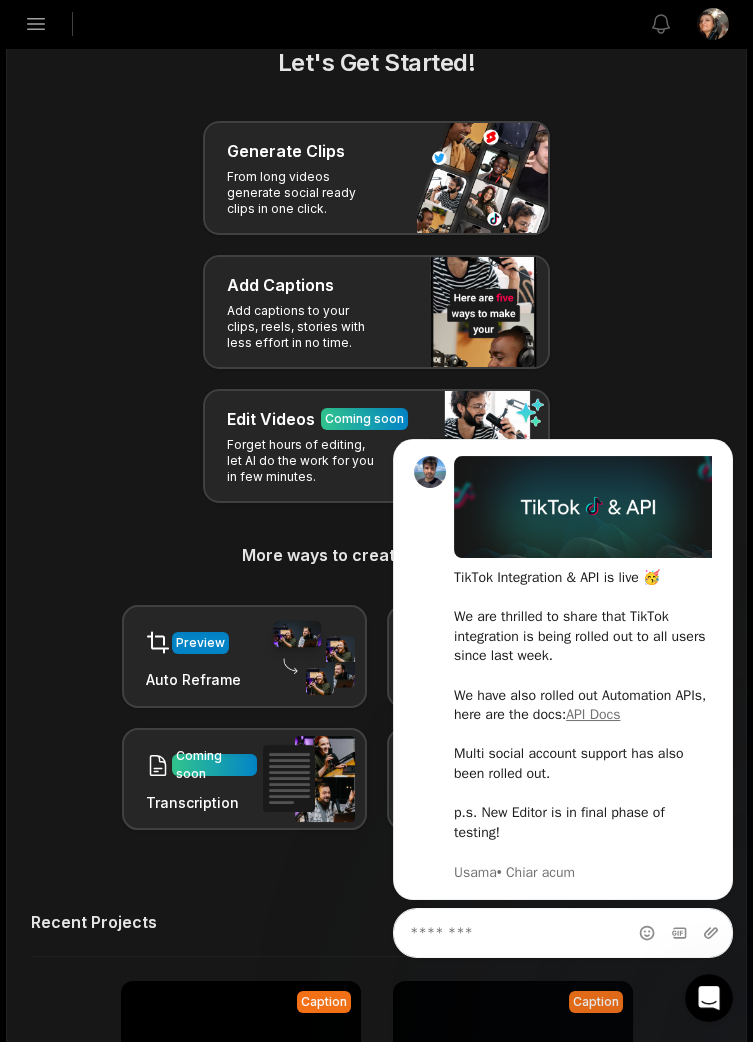 scroll, scrollTop: 49, scrollLeft: 0, axis: vertical 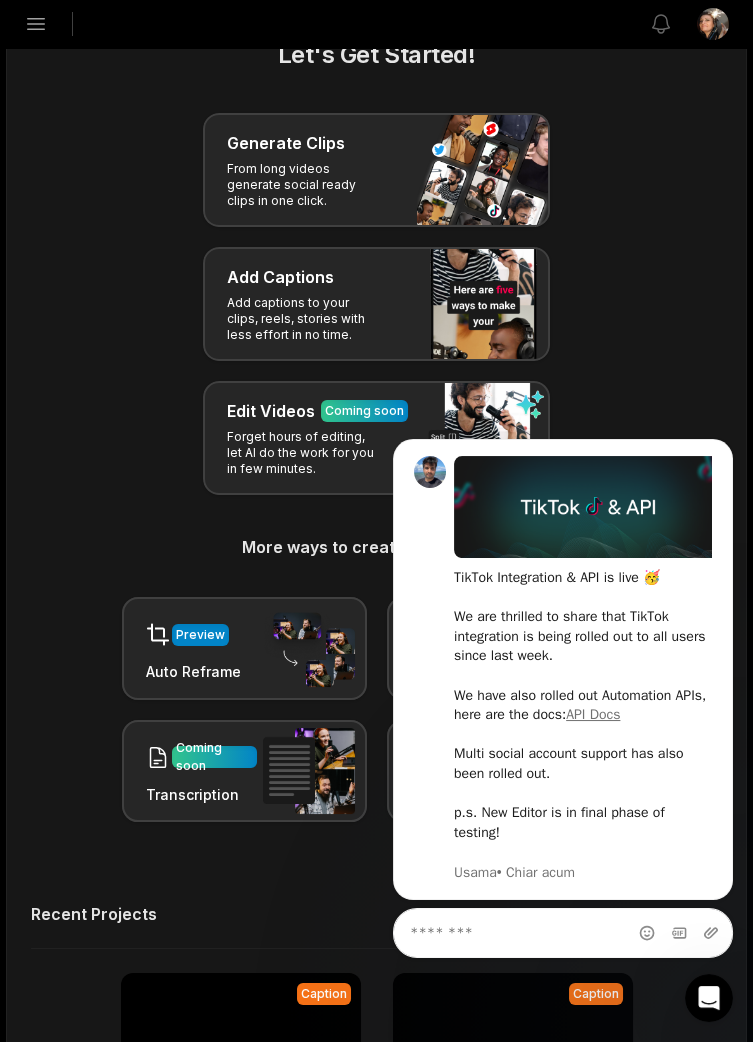 click at bounding box center [727, 440] 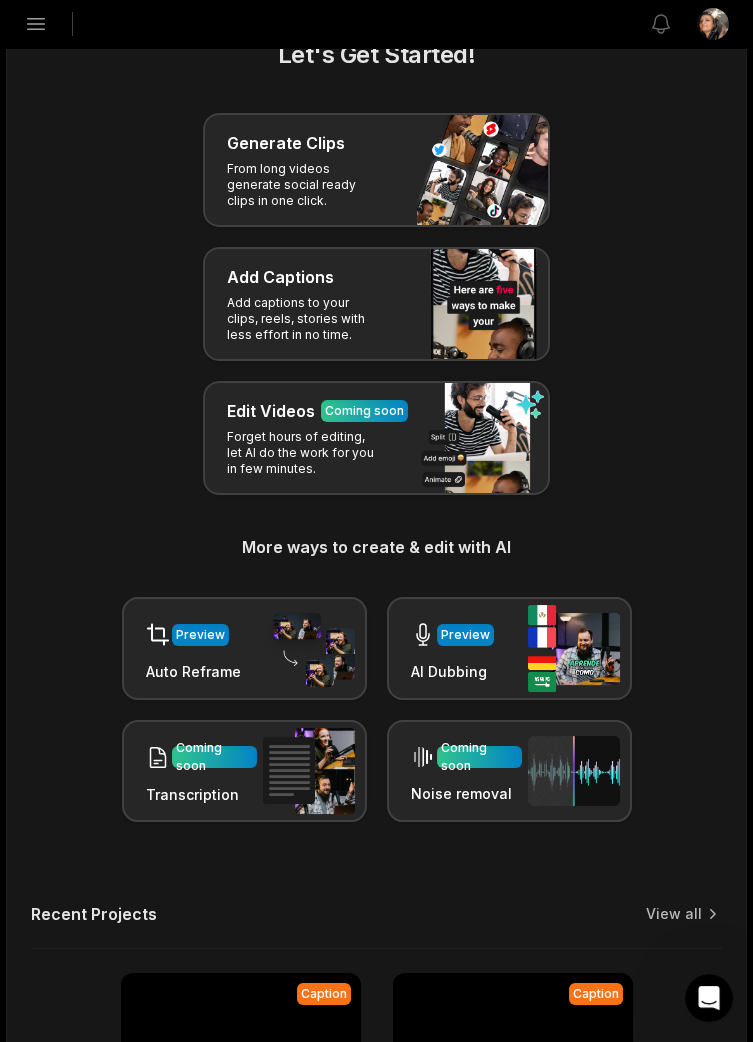 click on "Open sidebar" at bounding box center [36, 24] 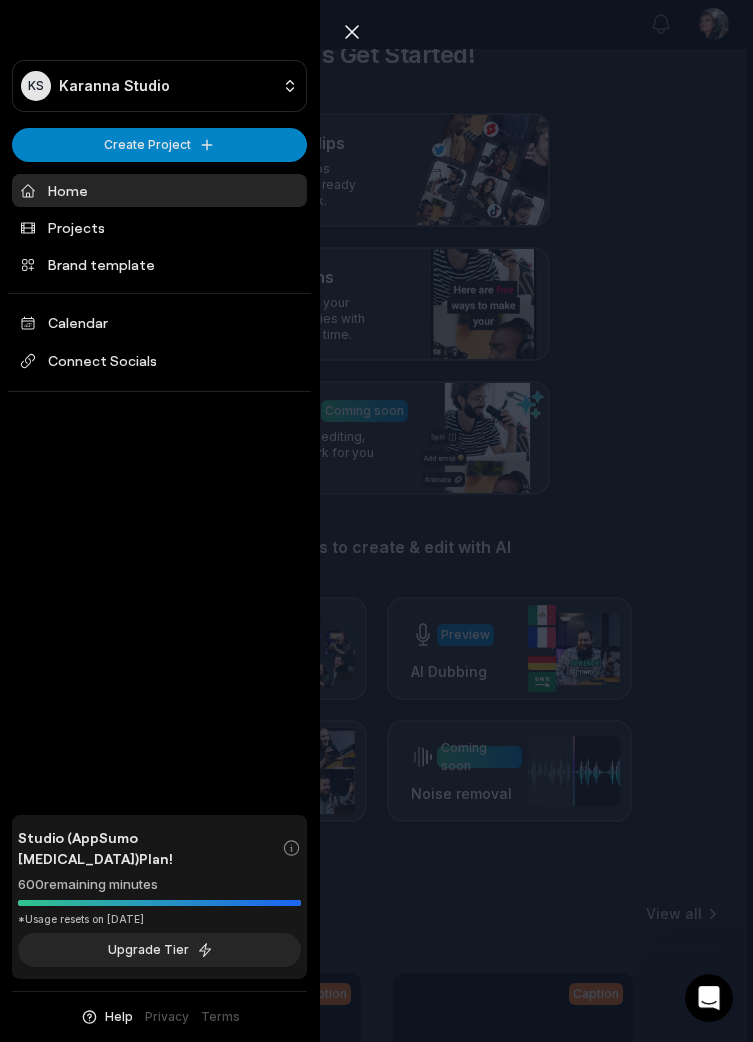 click on "Calendar" at bounding box center (159, 322) 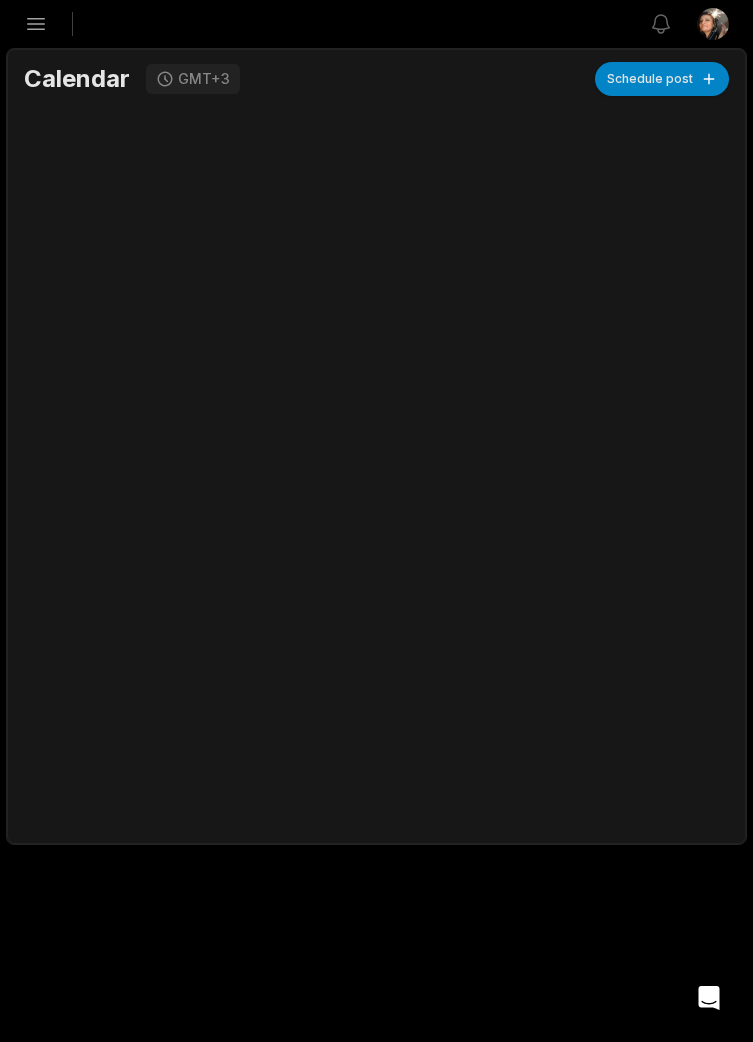 scroll, scrollTop: 0, scrollLeft: 0, axis: both 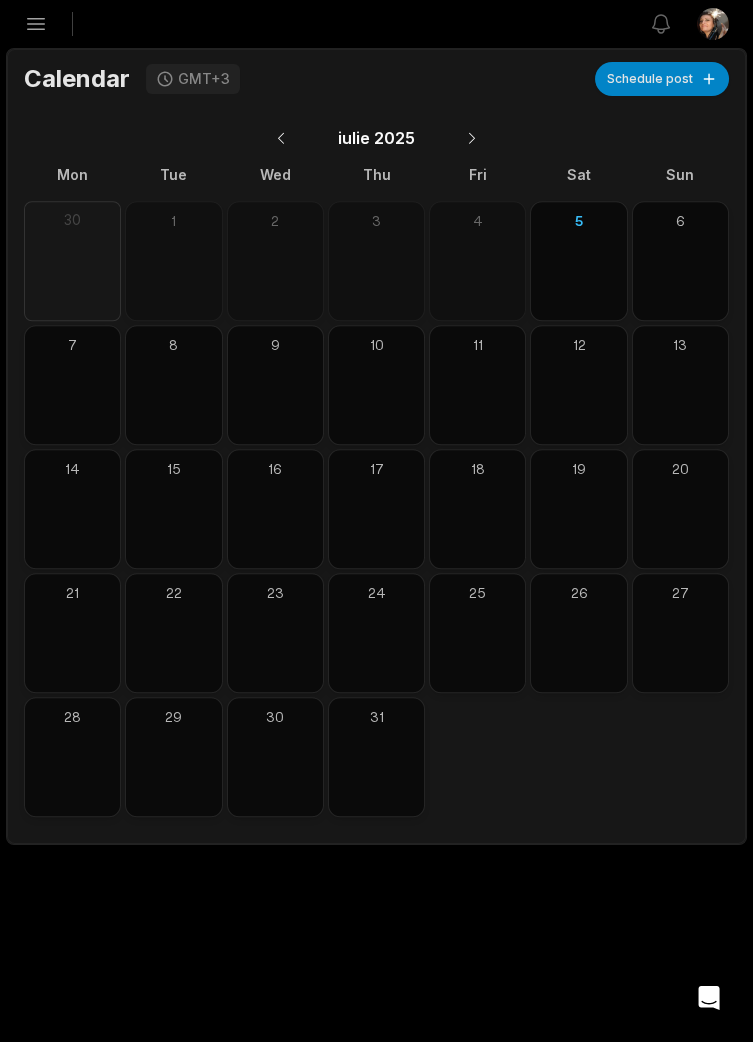click 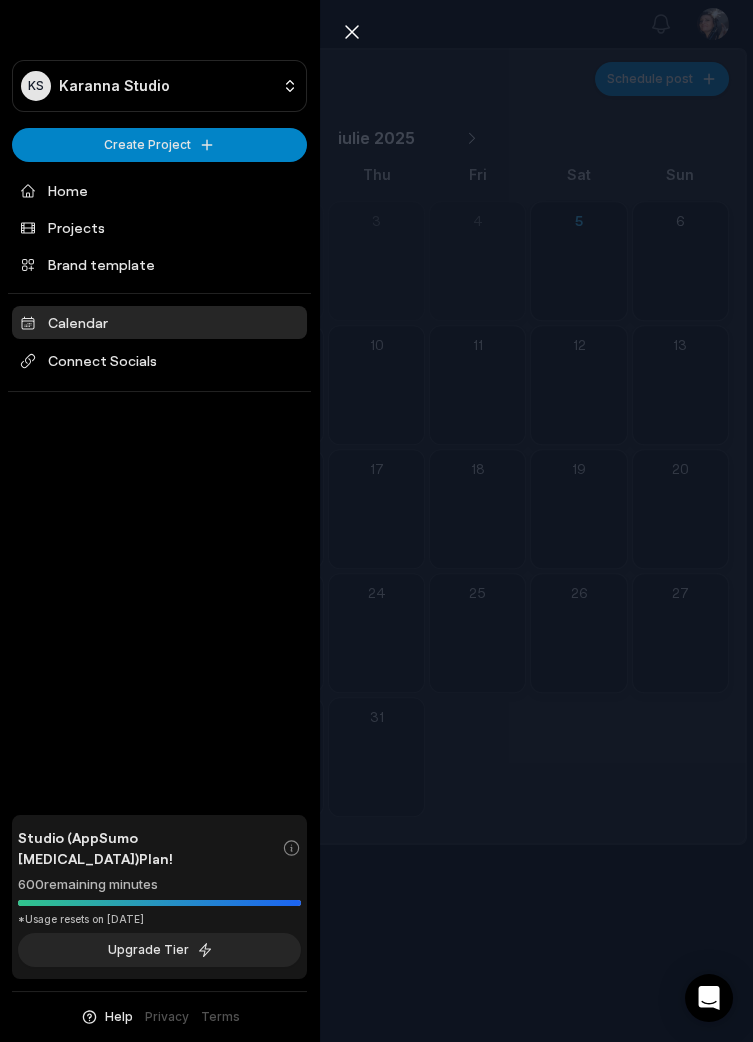 click on "Connect Socials" at bounding box center (159, 361) 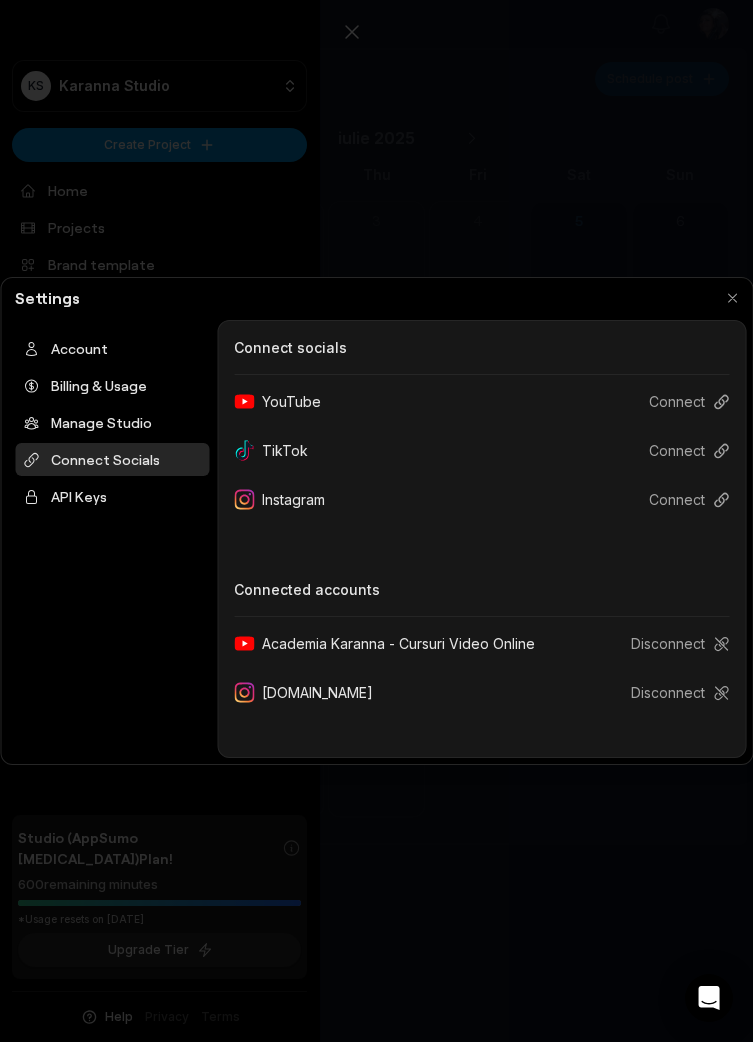 click on "TikTok" at bounding box center (279, 450) 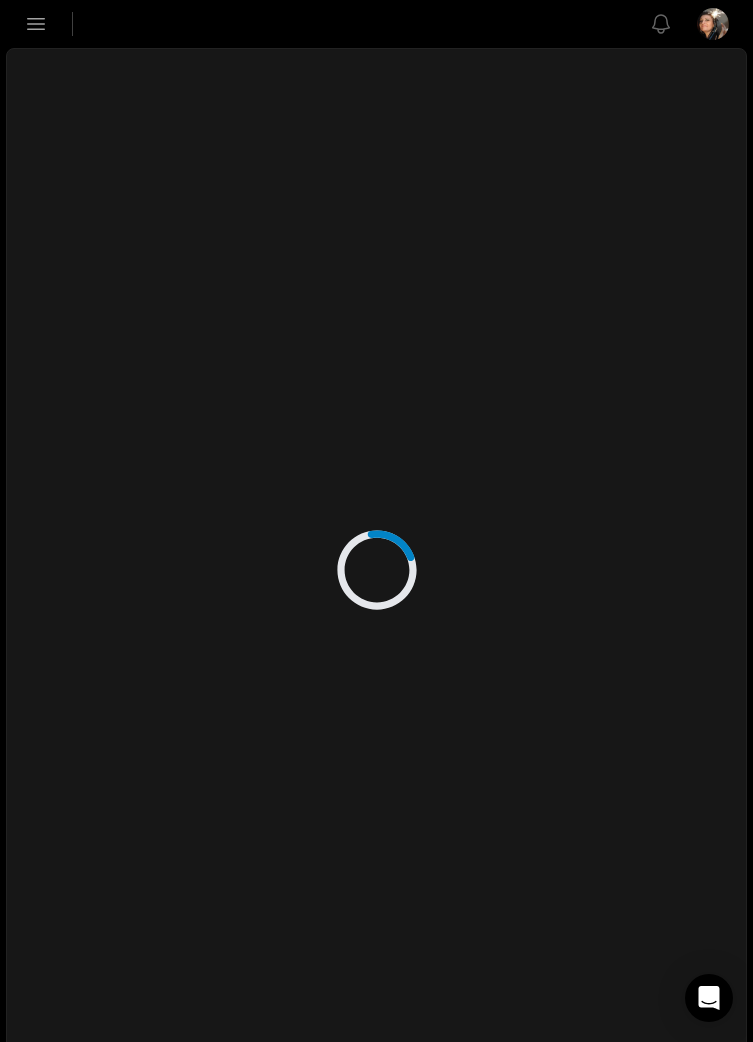 scroll, scrollTop: 0, scrollLeft: 0, axis: both 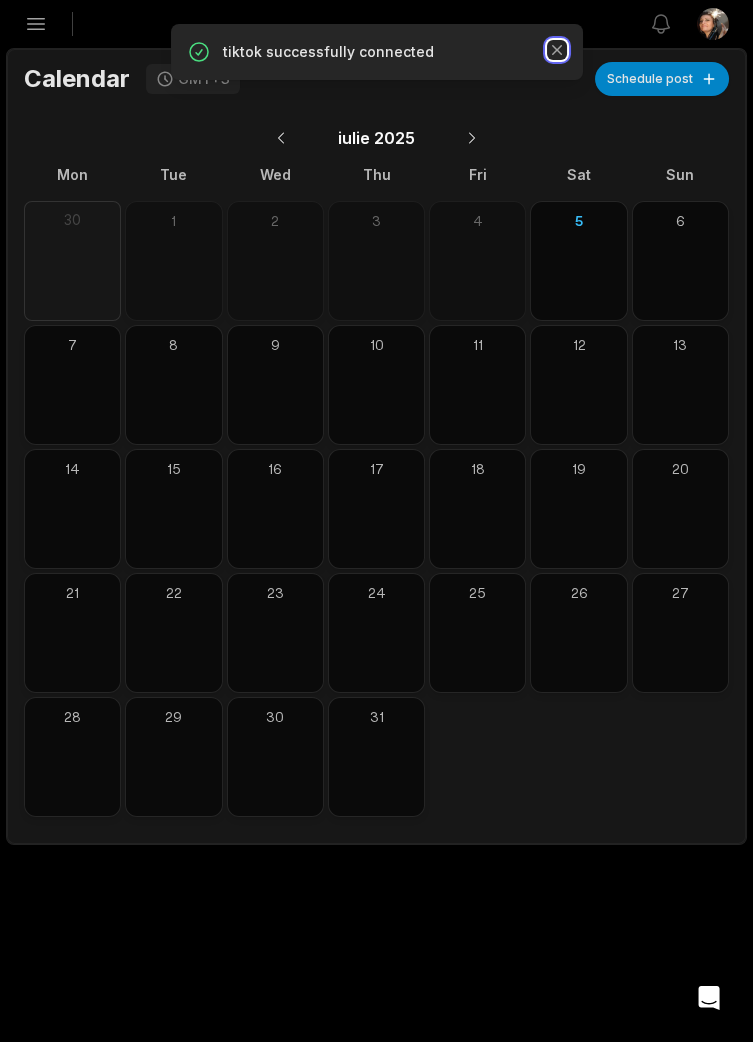 click 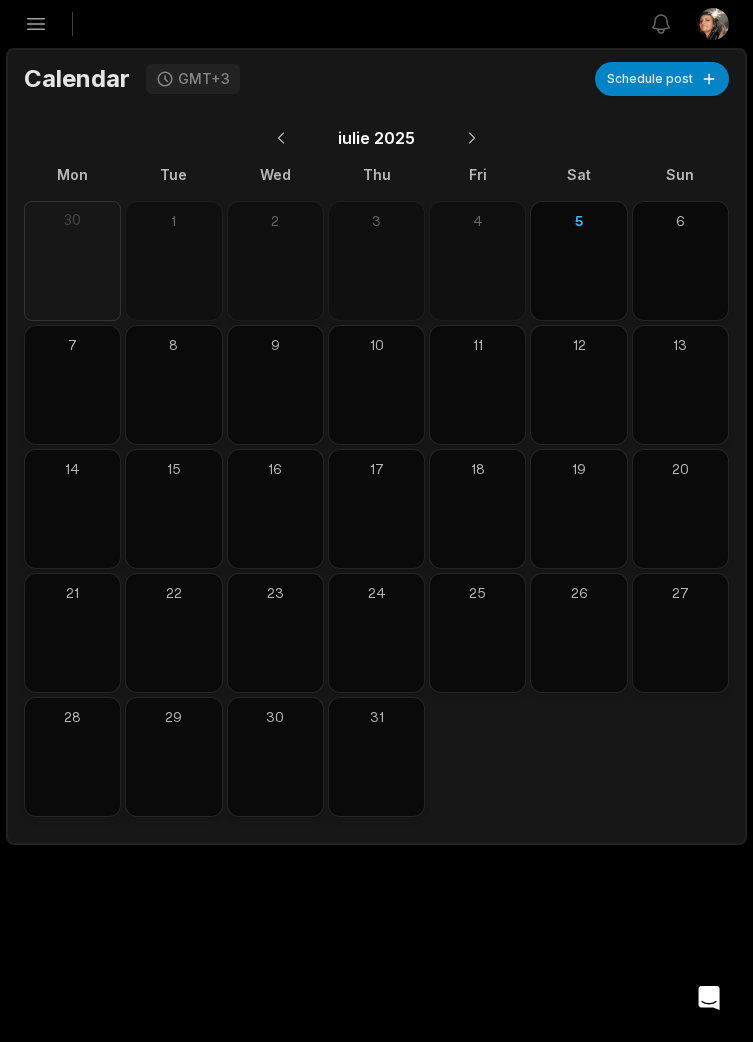 click 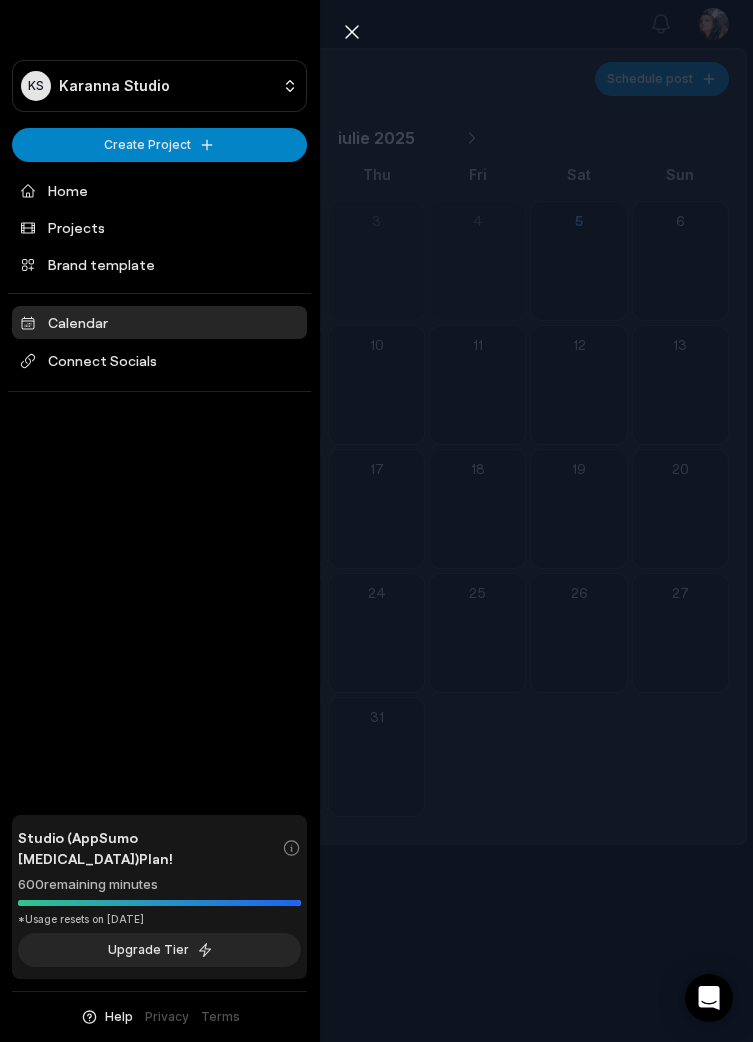 click on "Connect Socials" at bounding box center (159, 361) 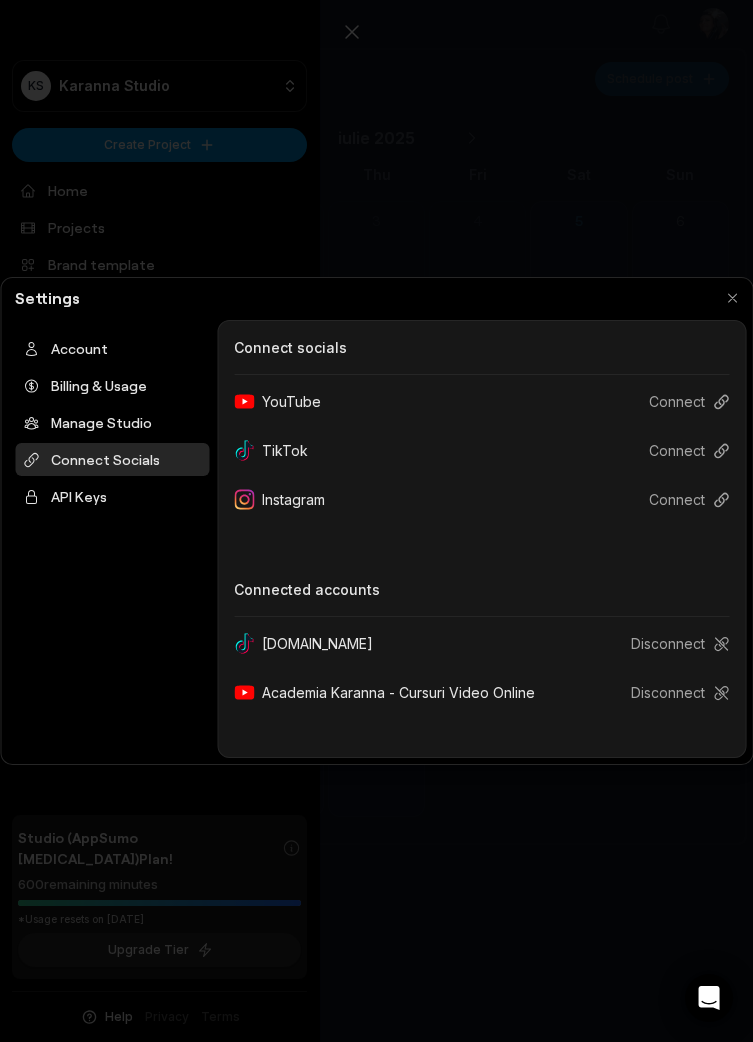 click on "Manage Studio" at bounding box center [112, 422] 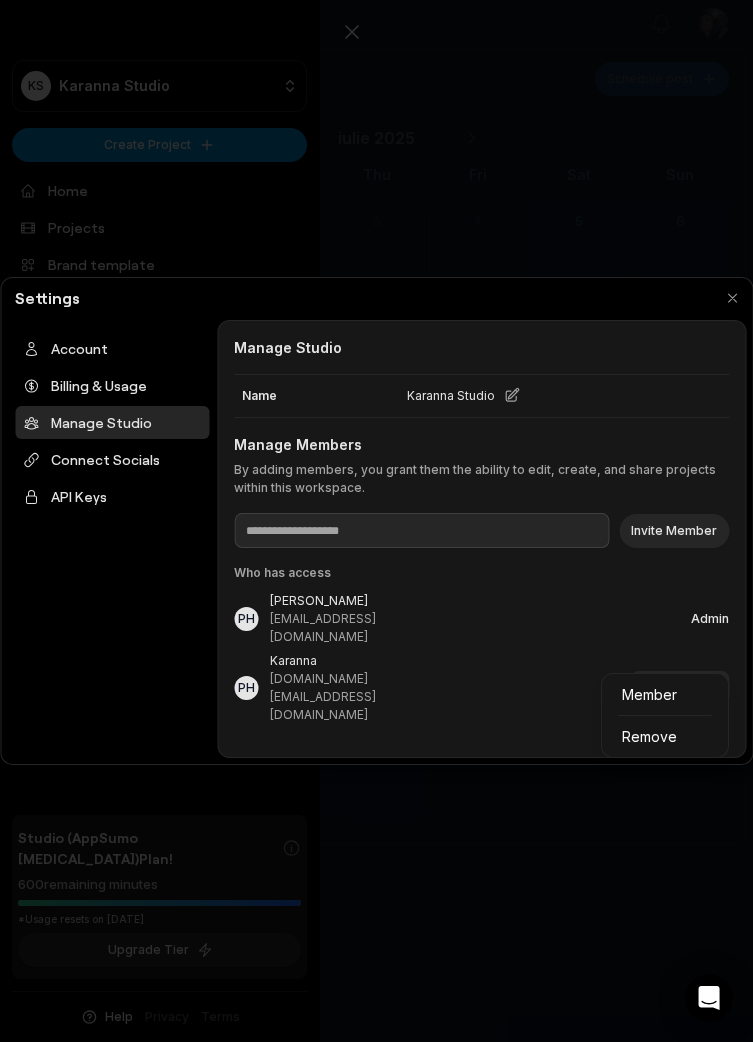 click at bounding box center [376, 521] 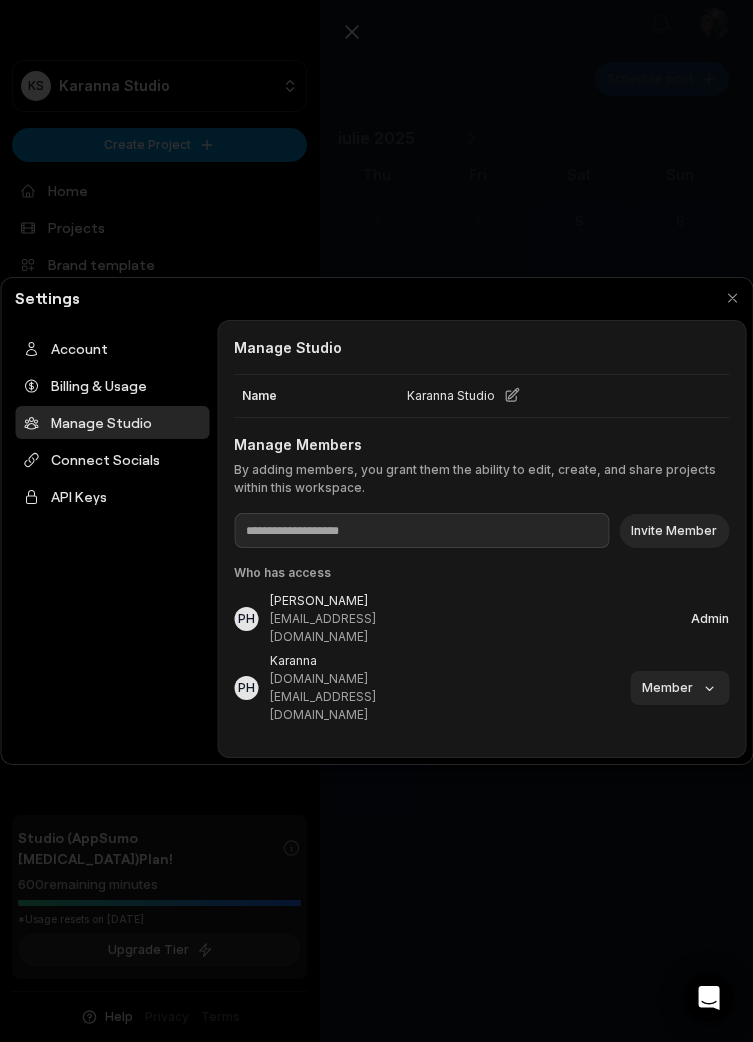 click on "Connect Socials" at bounding box center (112, 459) 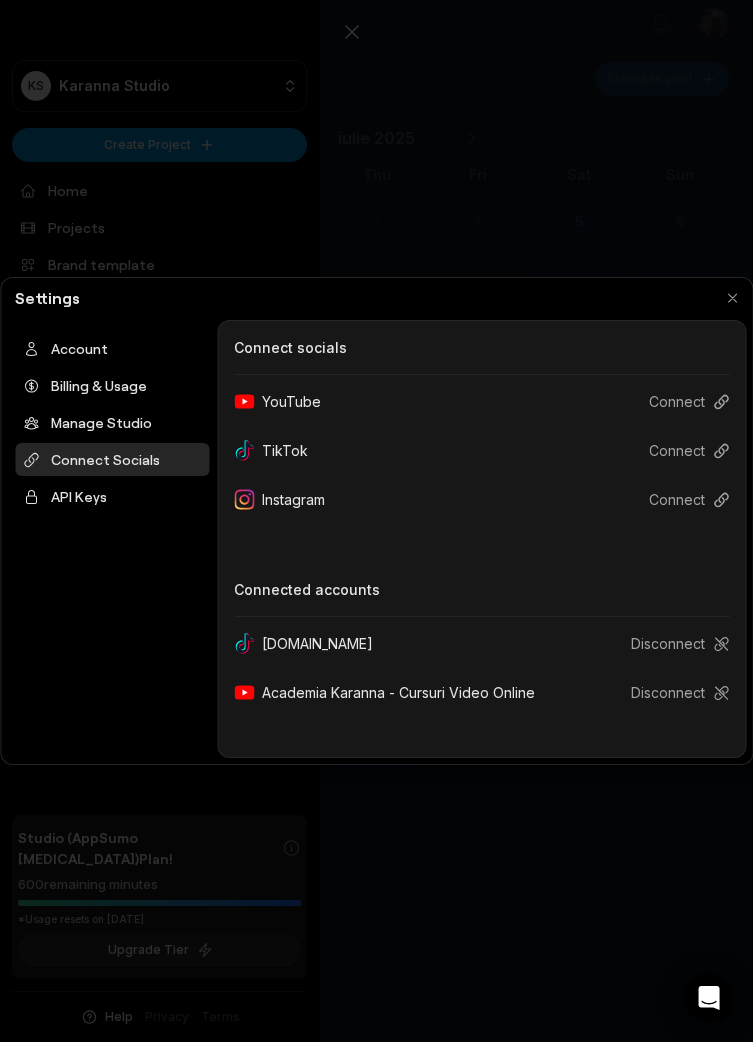 click at bounding box center (376, 521) 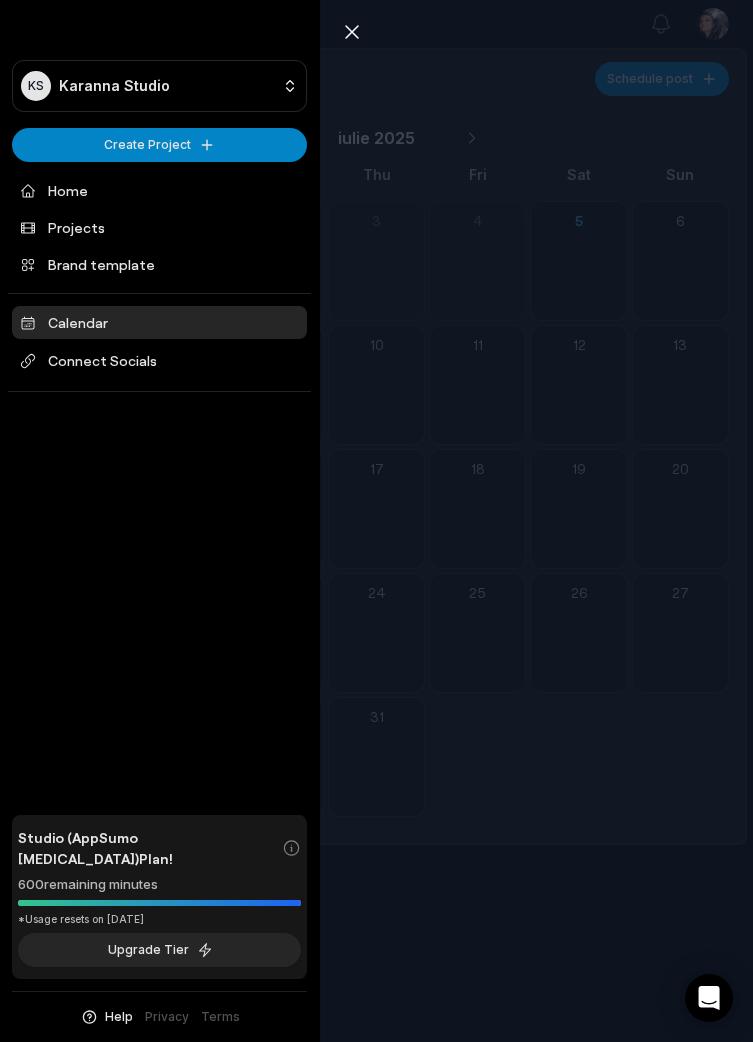 click on "Brand template" at bounding box center [159, 264] 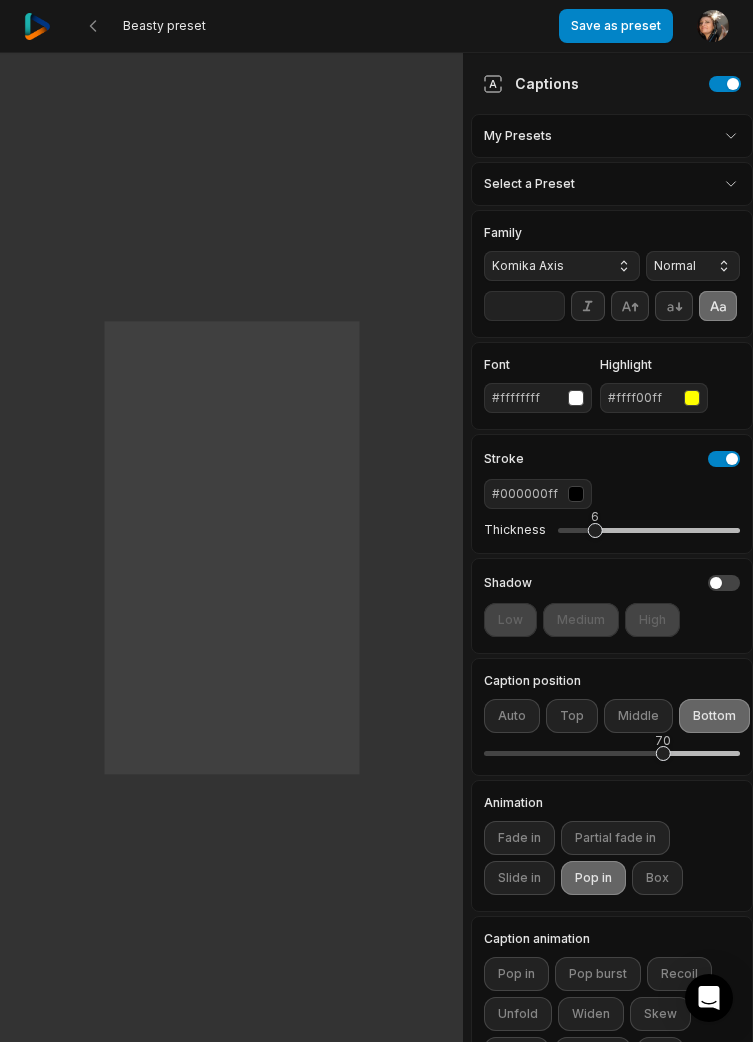 scroll, scrollTop: 0, scrollLeft: 0, axis: both 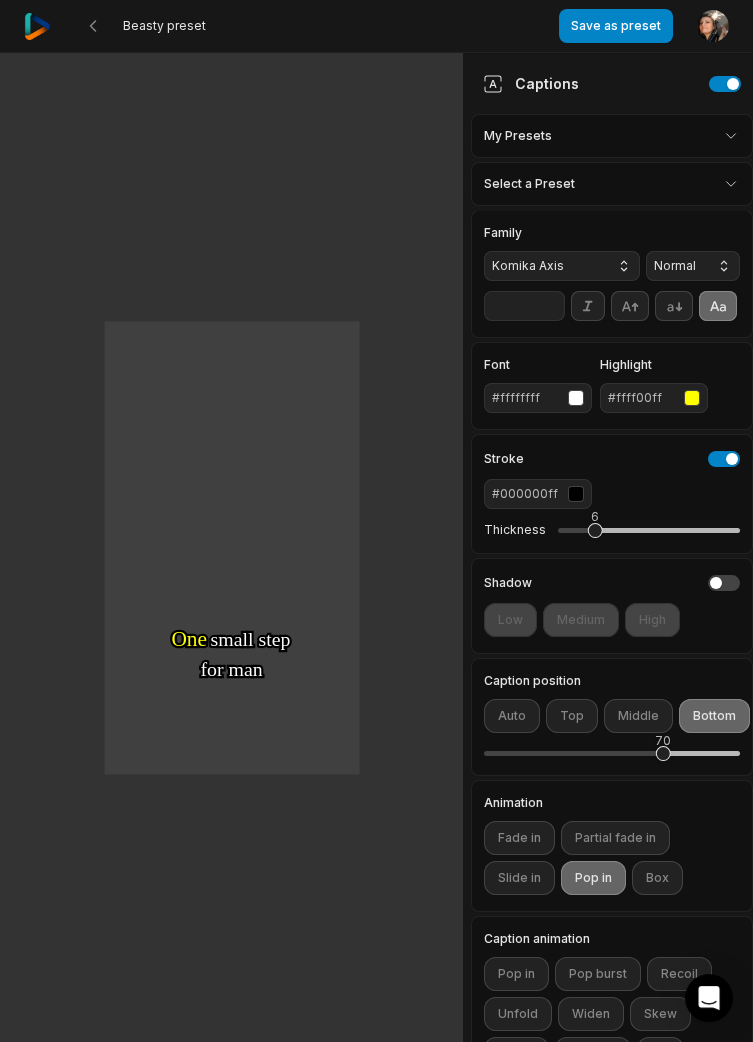 click 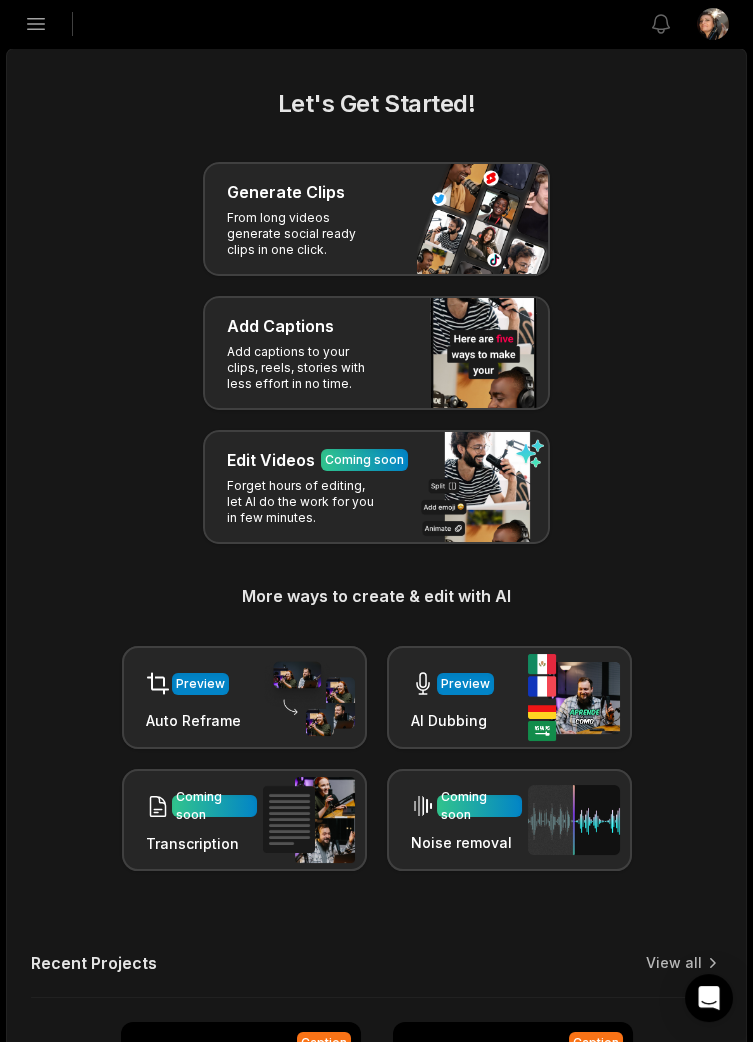 click 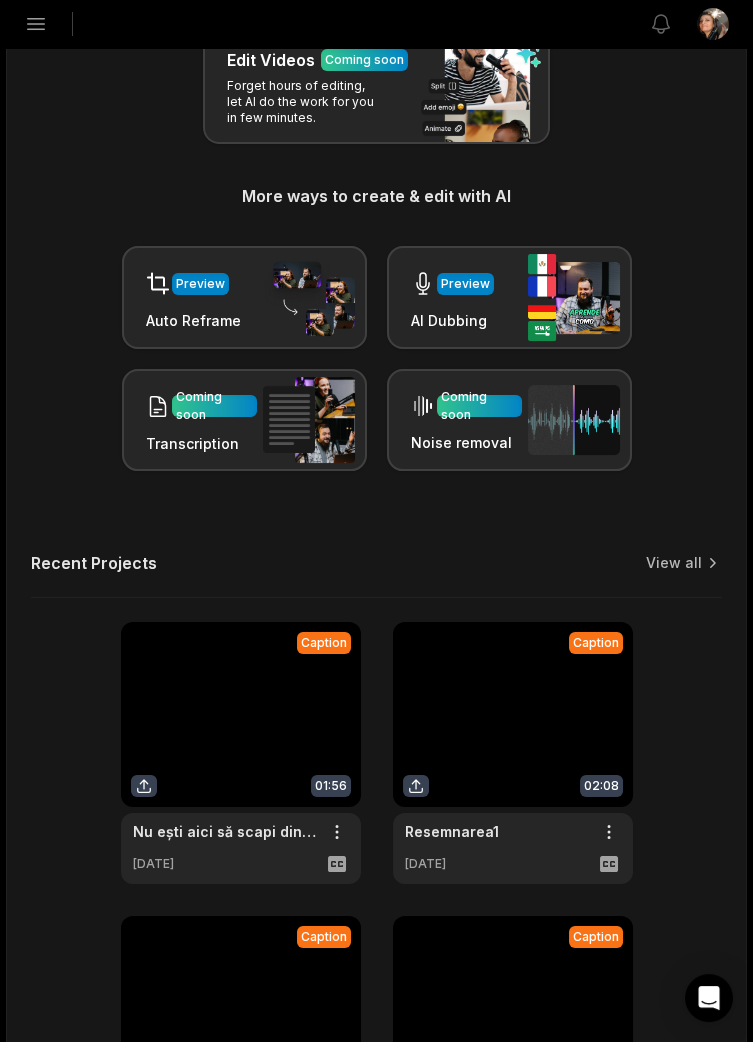 scroll, scrollTop: 0, scrollLeft: 0, axis: both 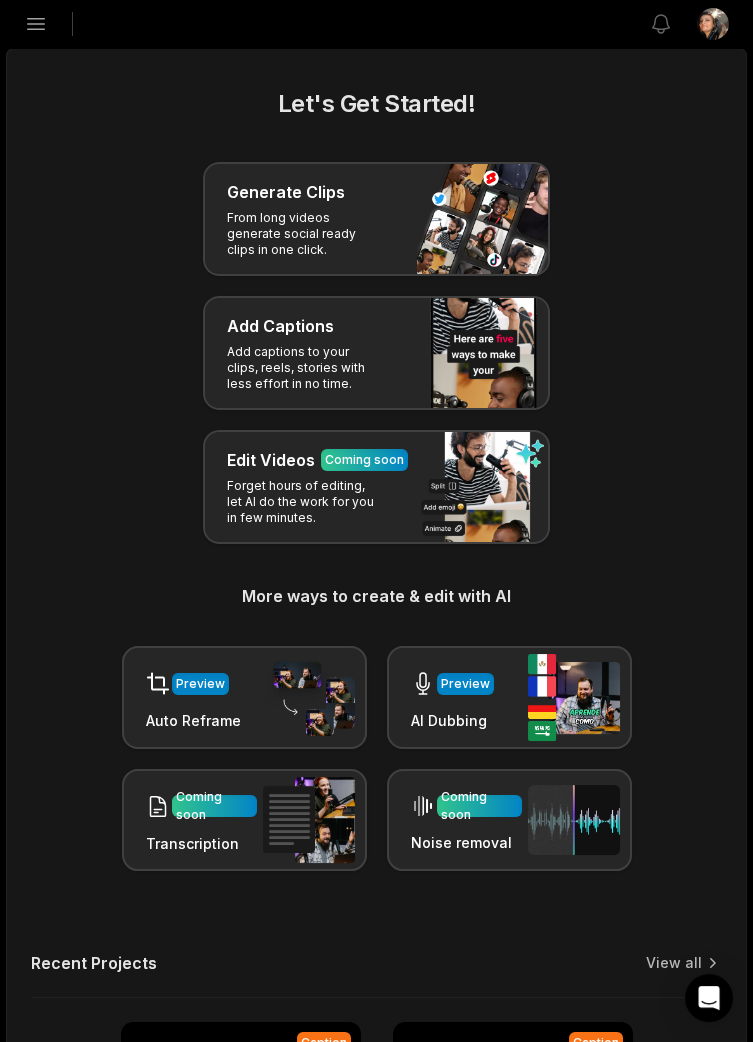 click on "Open sidebar" at bounding box center [36, 24] 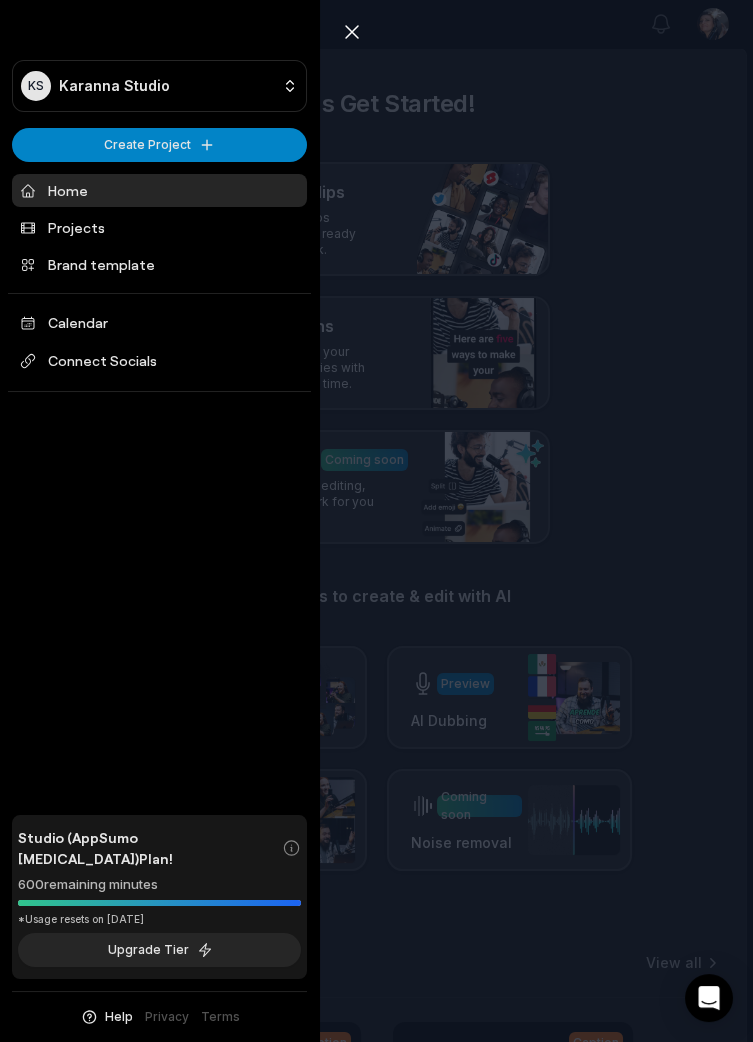 click on "Projects" at bounding box center (159, 227) 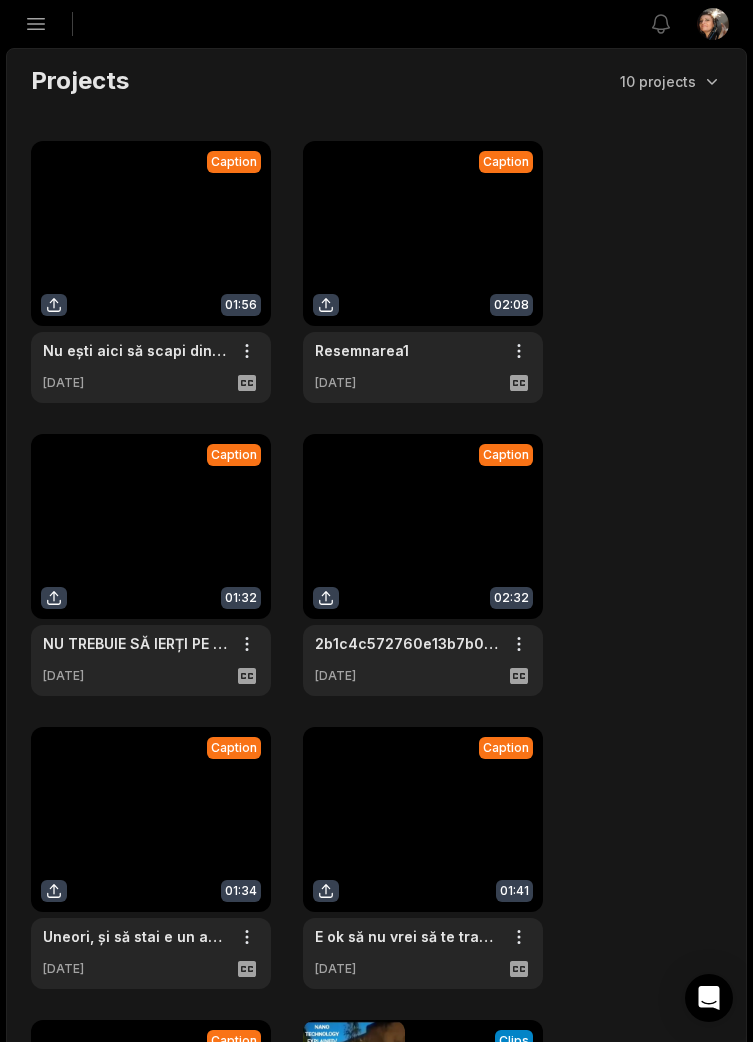 scroll, scrollTop: 0, scrollLeft: 0, axis: both 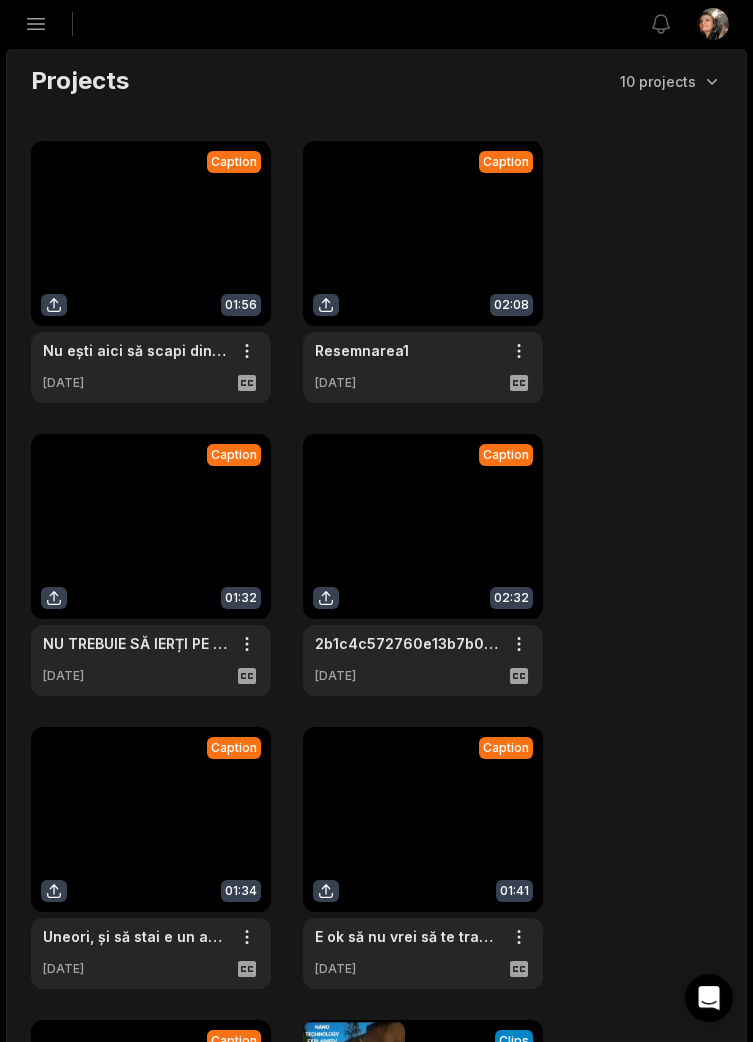 click on "KS Karanna Studio Create Project Home Projects Brand template Calendar Connect Socials Studio (AppSumo [MEDICAL_DATA])  Plan! 600  remaining minutes *Usage resets on [DATE] Upgrade Tier Help Privacy Terms Open sidebar View notifications Open user menu Projects   10 projects   Caption 01:56 Nu ești aici să scapi din viață Open options [DATE] Caption 02:08 Resemnarea1 Open options [DATE] Caption 01:32 NU TREBUIE SĂ IERȚI PE TOATĂ LUMEA1 Open options [DATE] Caption 02:32 2b1c4c572760e13b7b0b17582e6d5328 Open options [DATE] Caption 01:34 Uneori, și să stai e un act de curaj Open options [DATE] Caption 01:41 E ok să nu vrei să te transformi azi Open options [DATE] Caption 01:44 Ai crescut... sau doar ai devenit mai rece Open options [DATE] View Clips Clips 18:07 1000005959 Open options a month ago View Clips Clips 01:13:13 Annunaki – Extraterestrii din istoria si prezentul planetei Terra Open options [DATE] View Clips Clips 51:49 Open options [DATE] Made with" at bounding box center (376, 521) 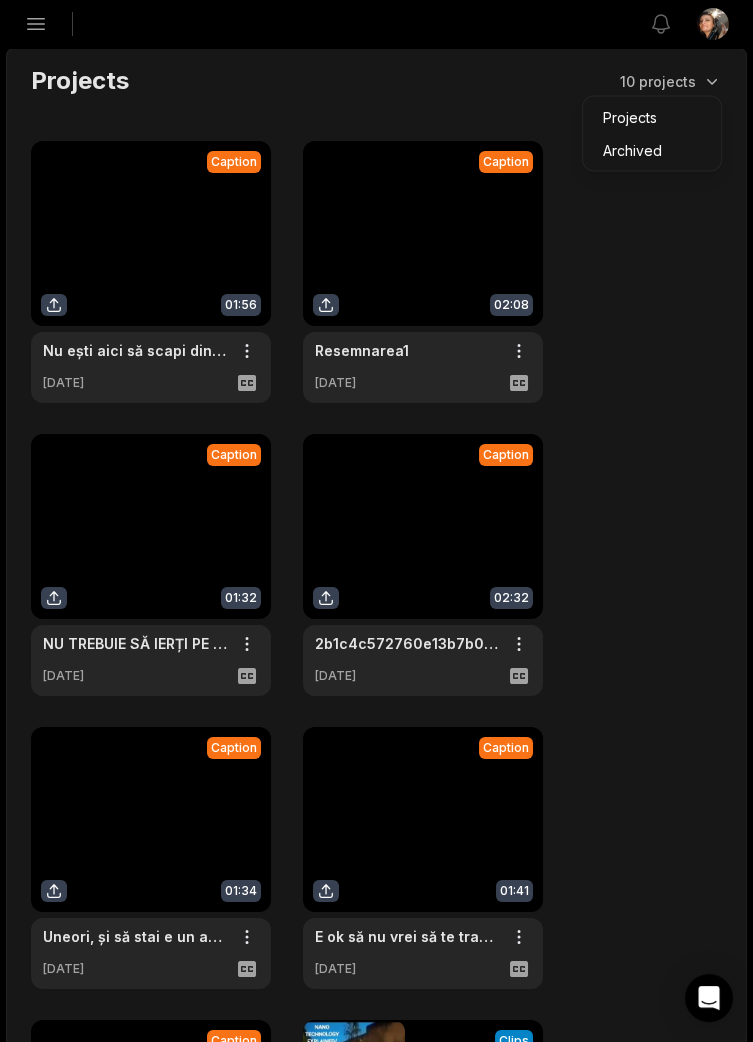 click on "KS Karanna Studio Create Project Home Projects Brand template Calendar Connect Socials Studio (AppSumo [MEDICAL_DATA])  Plan! 600  remaining minutes *Usage resets on [DATE] Upgrade Tier Help Privacy Terms Open sidebar View notifications Open user menu Projects   10 projects   Caption 01:56 Nu ești aici să scapi din viață Open options [DATE] Caption 02:08 Resemnarea1 Open options [DATE] Caption 01:32 NU TREBUIE SĂ IERȚI PE TOATĂ LUMEA1 Open options [DATE] Caption 02:32 2b1c4c572760e13b7b0b17582e6d5328 Open options [DATE] Caption 01:34 Uneori, și să stai e un act de curaj Open options [DATE] Caption 01:41 E ok să nu vrei să te transformi azi Open options [DATE] Caption 01:44 Ai crescut... sau doar ai devenit mai rece Open options [DATE] View Clips Clips 18:07 1000005959 Open options a month ago View Clips Clips 01:13:13 Annunaki – Extraterestrii din istoria si prezentul planetei Terra Open options [DATE] View Clips Clips 51:49 Open options [DATE] Made with" at bounding box center [376, 521] 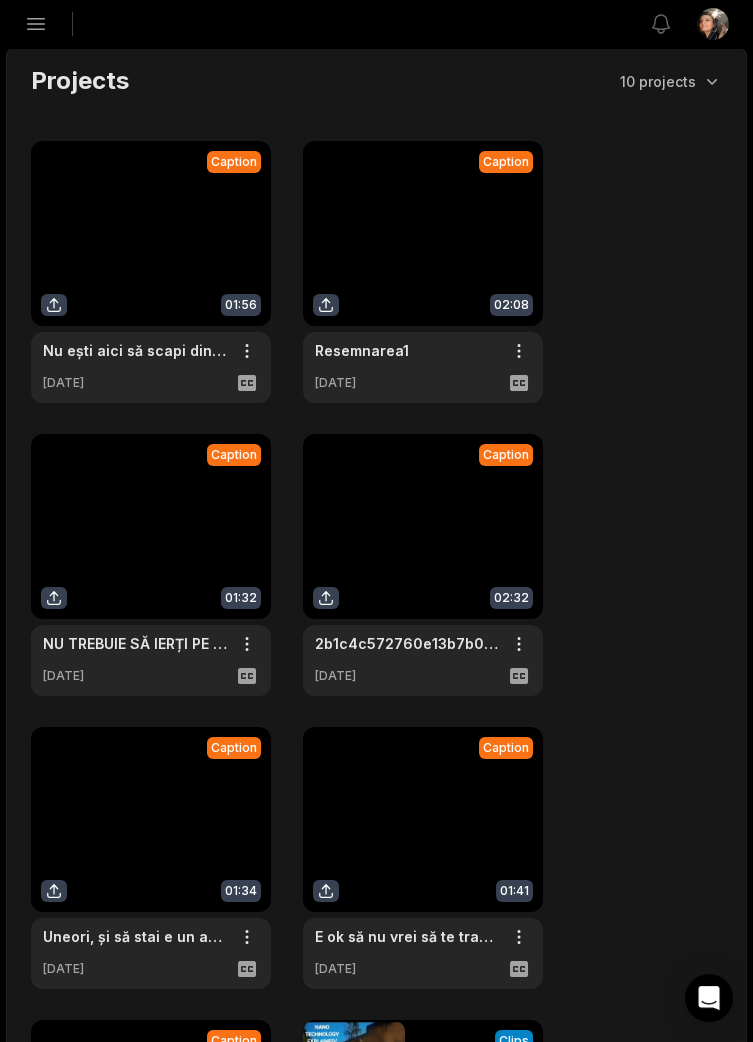 click 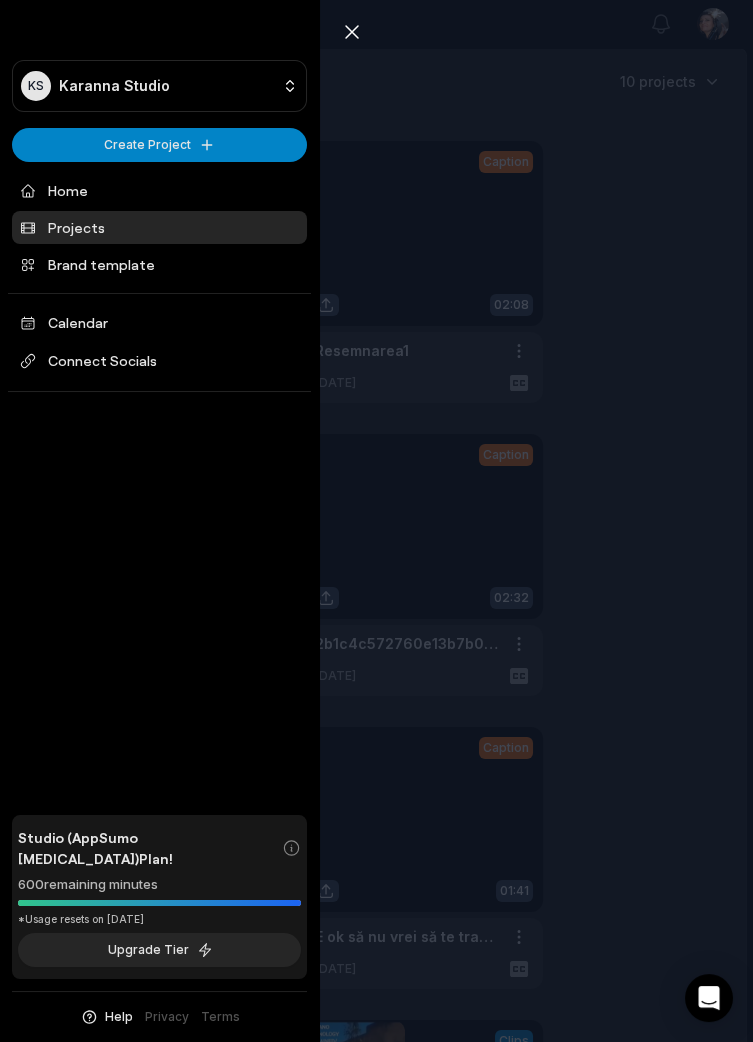 click on "Home" at bounding box center [159, 190] 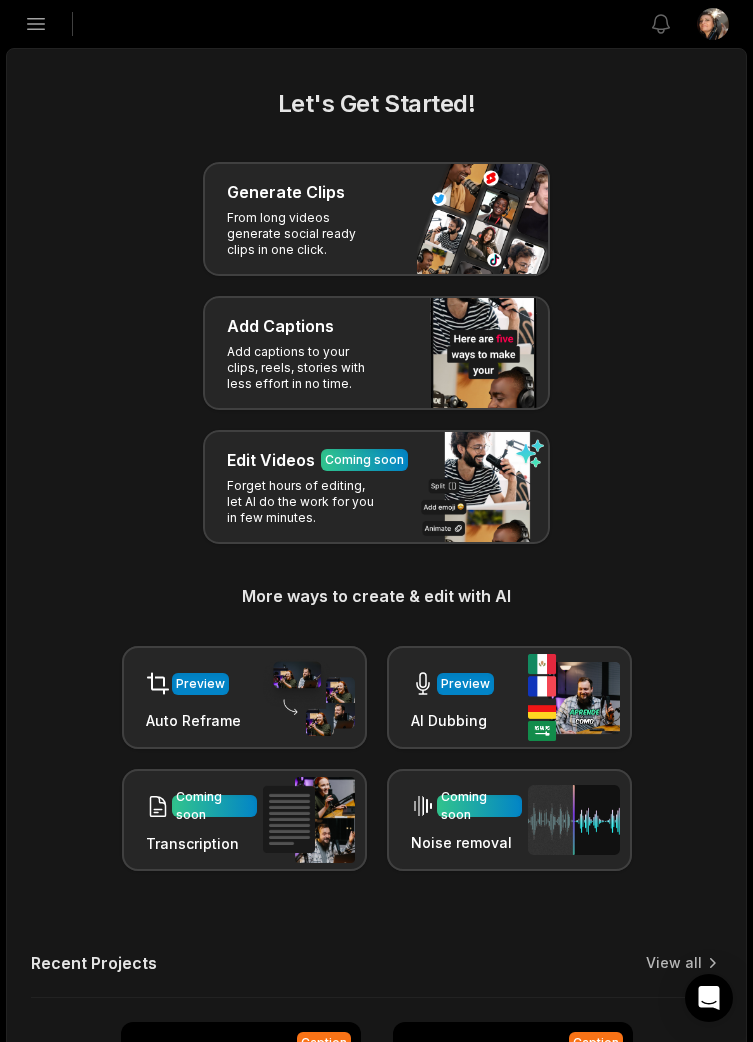 scroll, scrollTop: 0, scrollLeft: 0, axis: both 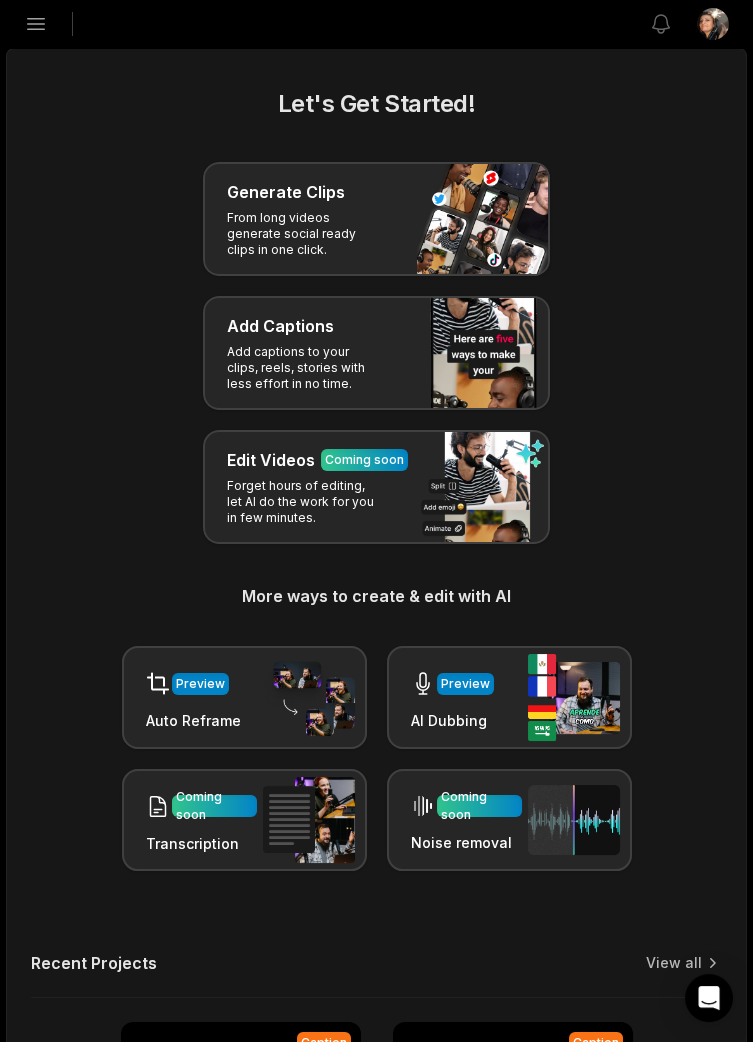 click on "Add Captions Add captions to your clips, reels, stories with less effort in no time." at bounding box center (376, 353) 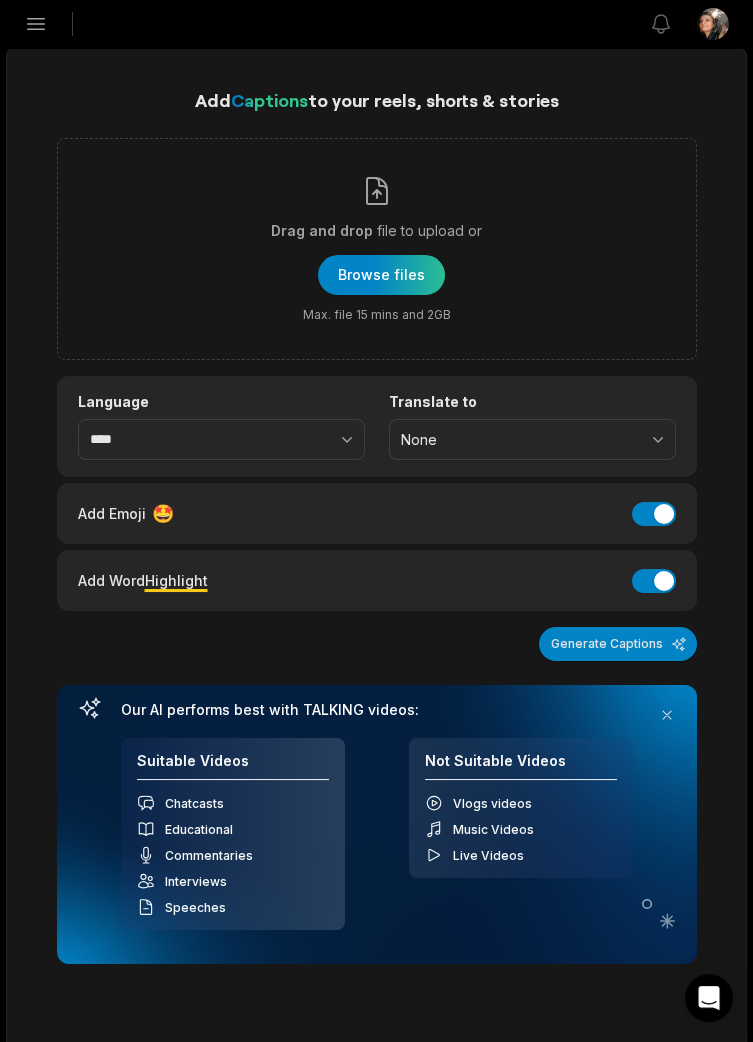 click at bounding box center (381, 275) 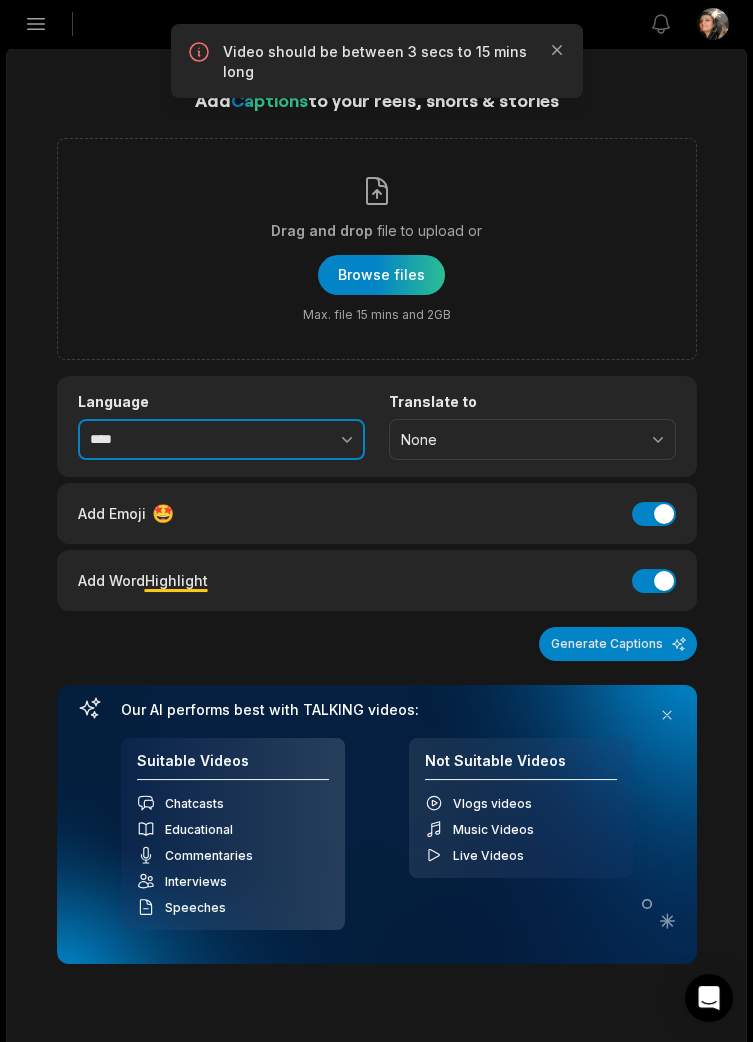 click at bounding box center [303, 440] 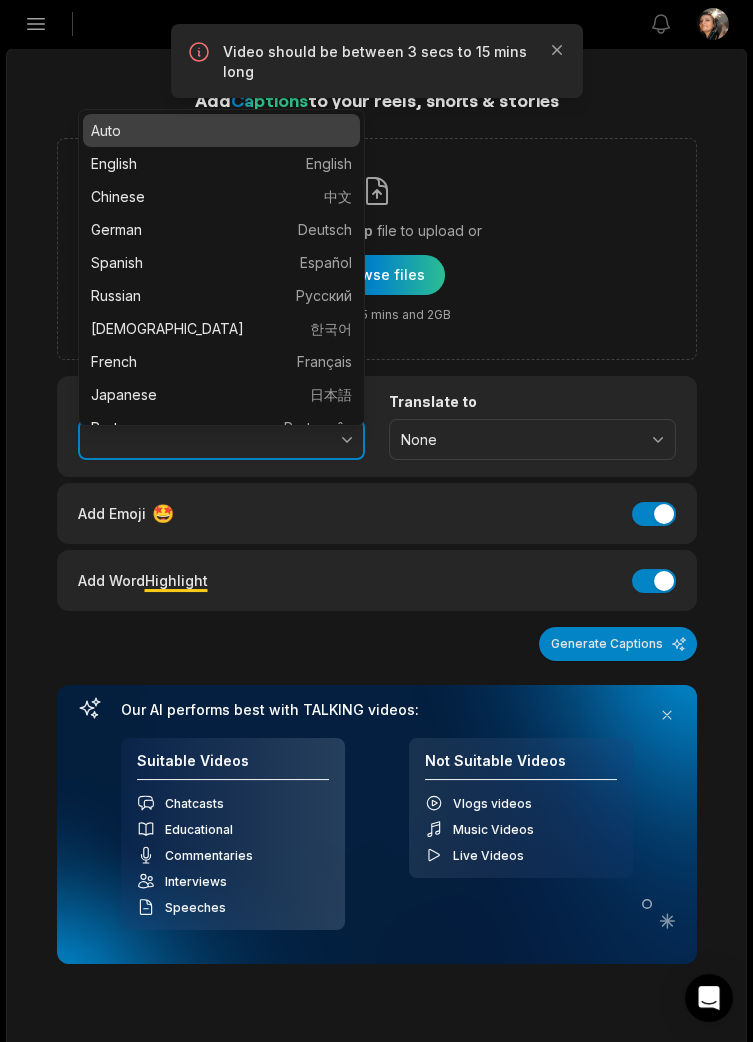 type on "*******" 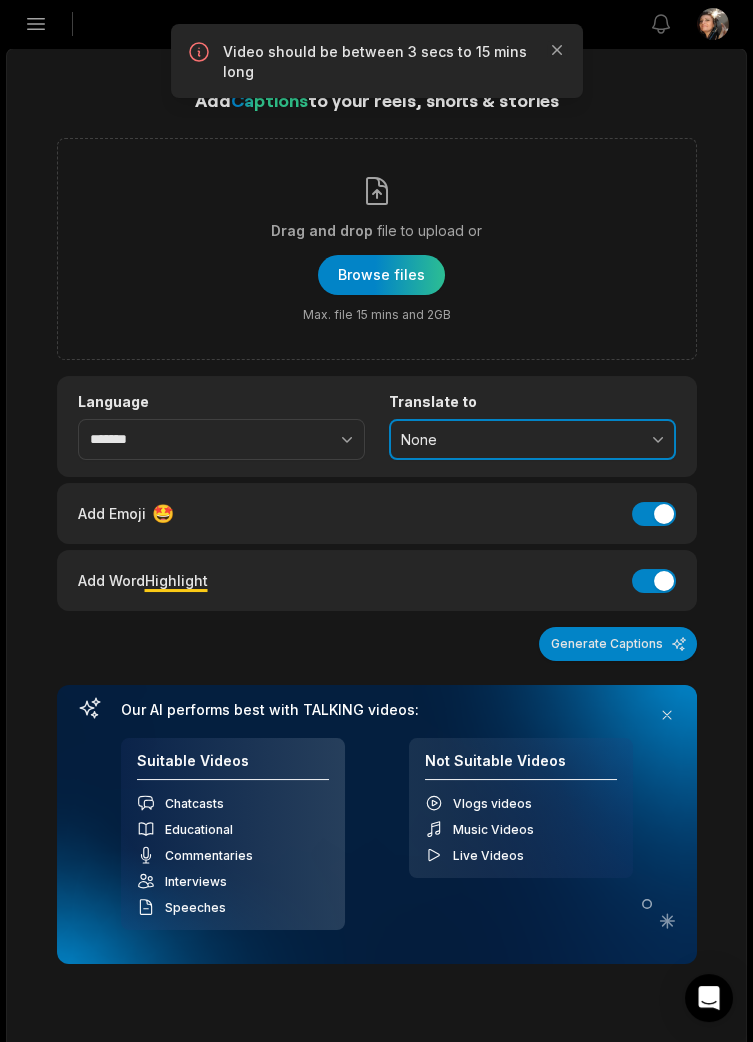 click on "None" at bounding box center (518, 440) 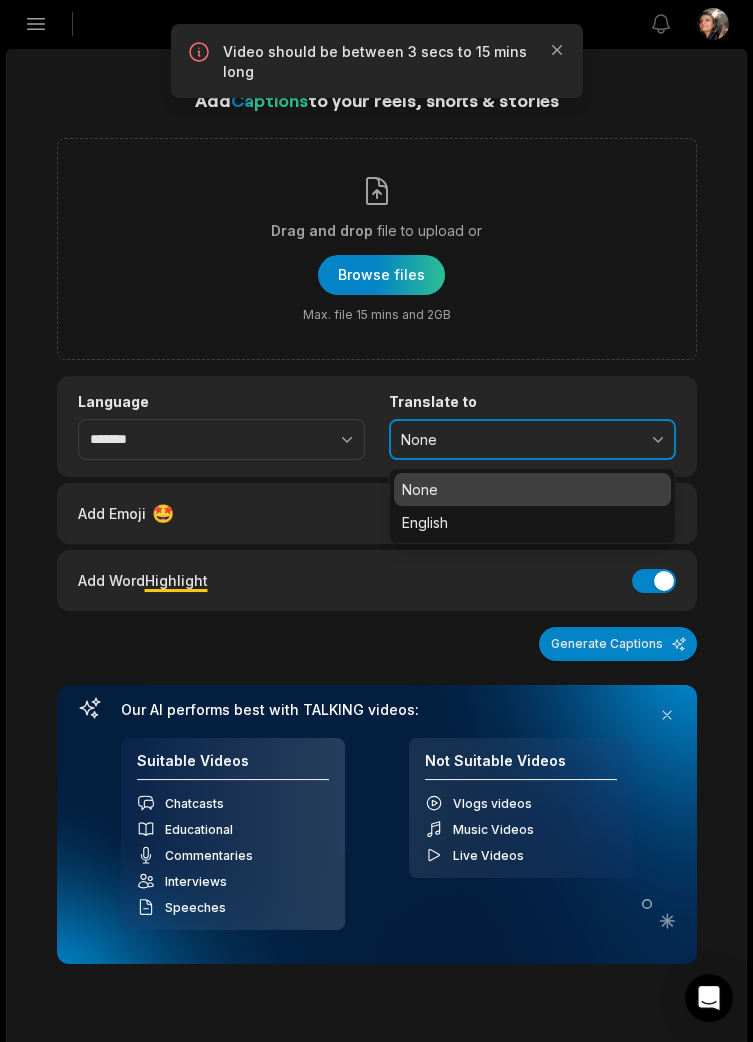 click on "None" at bounding box center [518, 440] 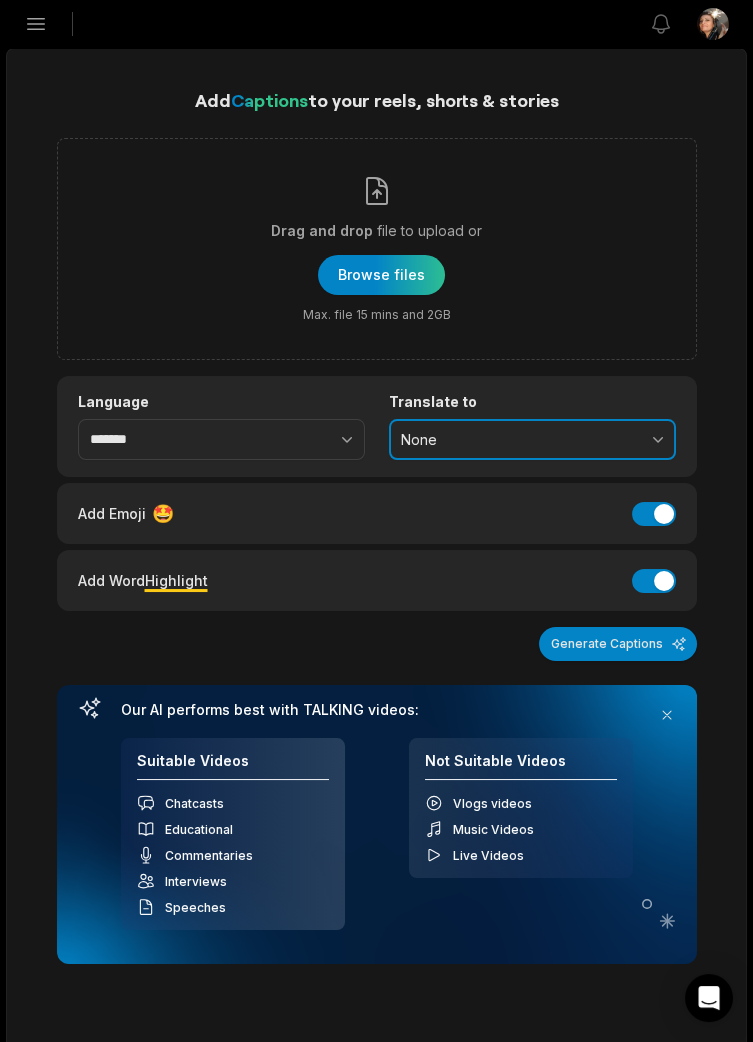 click on "None" at bounding box center [518, 440] 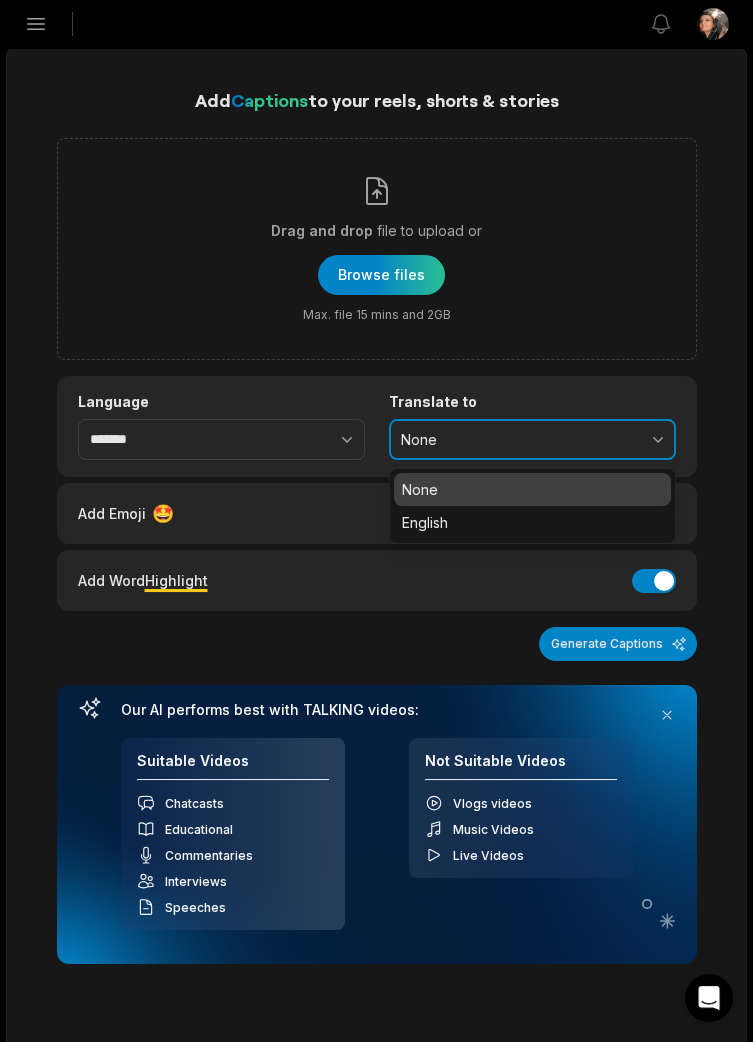click on "None" at bounding box center (518, 440) 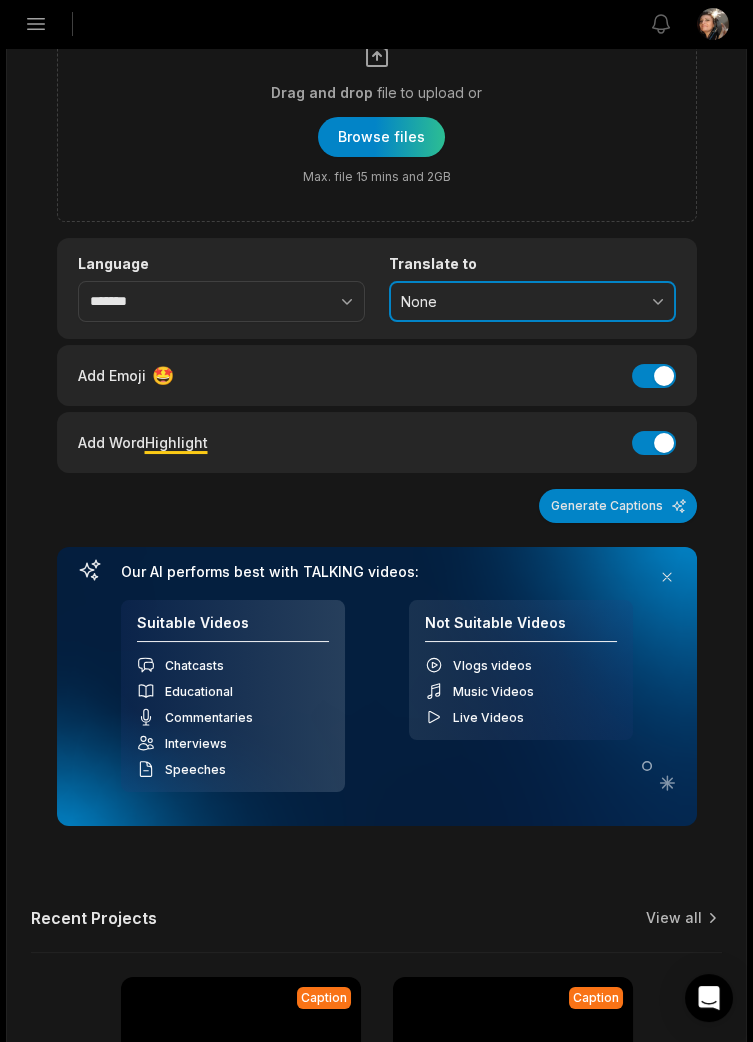 scroll, scrollTop: 132, scrollLeft: 0, axis: vertical 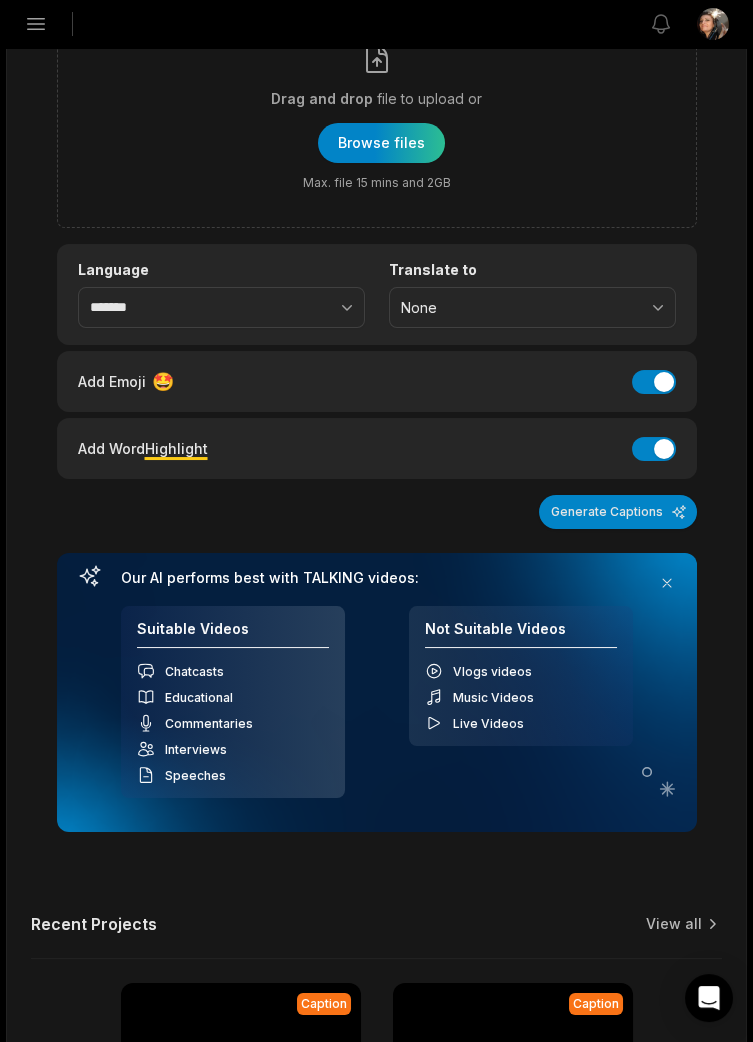 click on "Generate Captions" at bounding box center (618, 512) 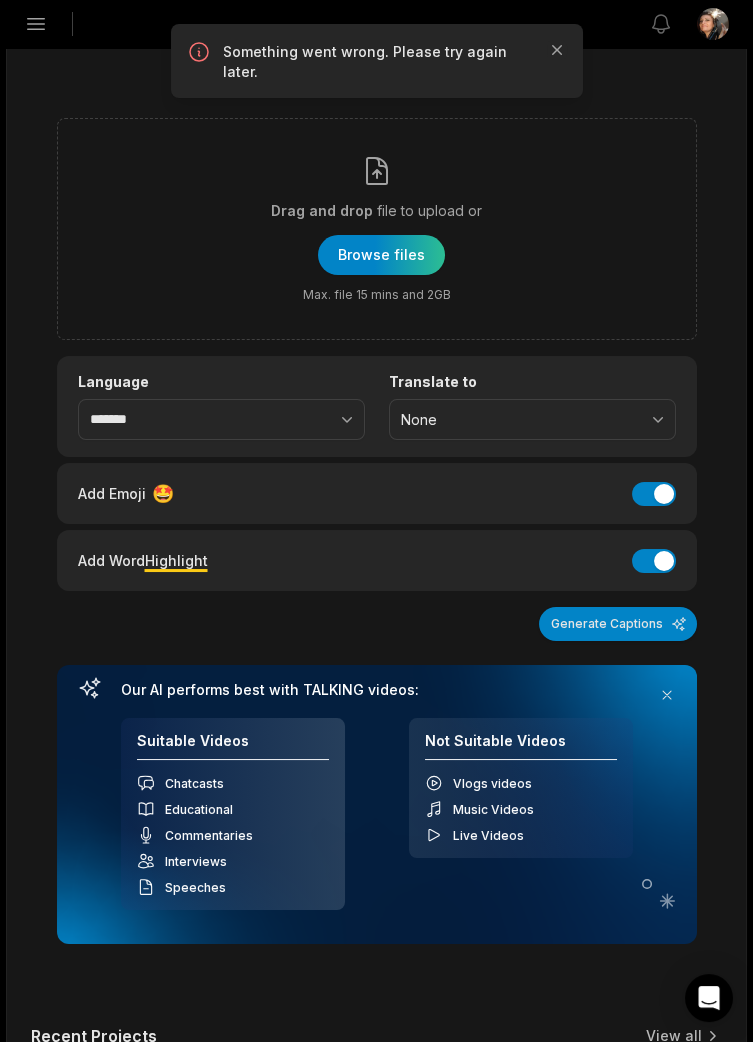 scroll, scrollTop: 0, scrollLeft: 0, axis: both 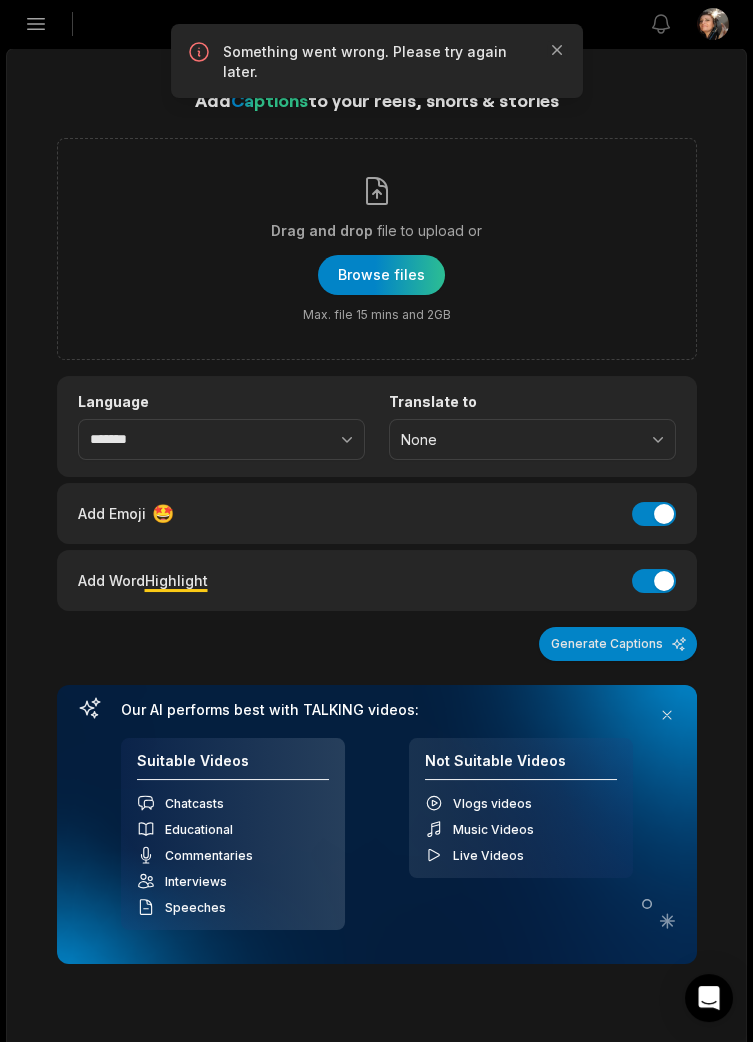 click at bounding box center (381, 275) 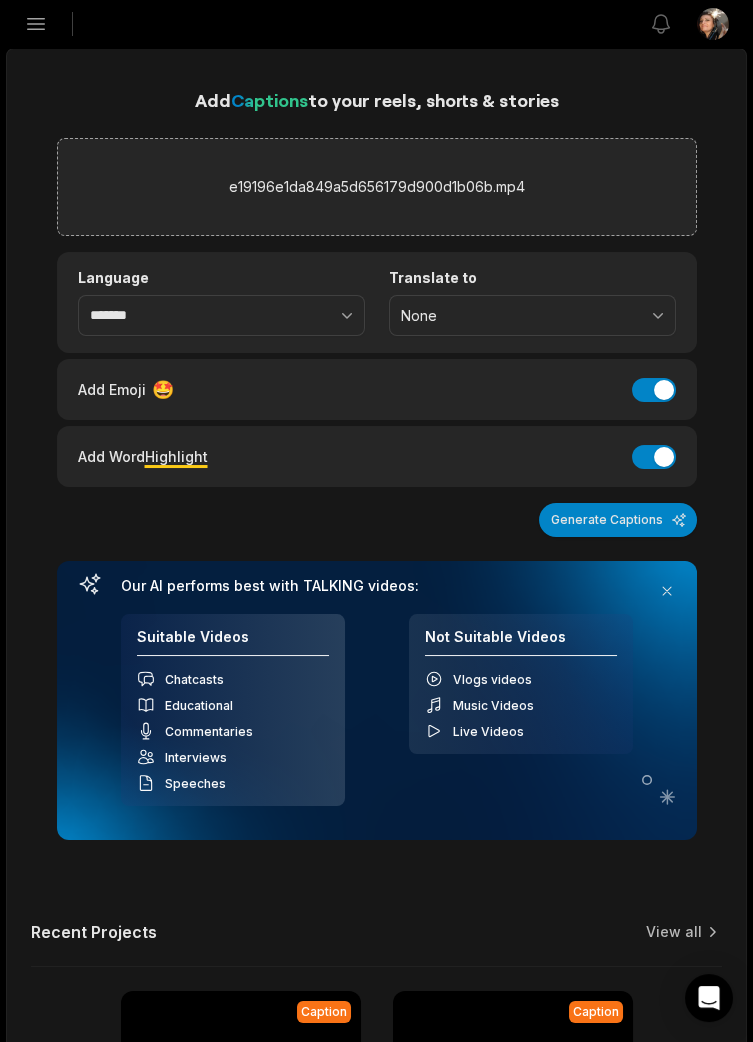 click on "Generate Captions" at bounding box center (618, 520) 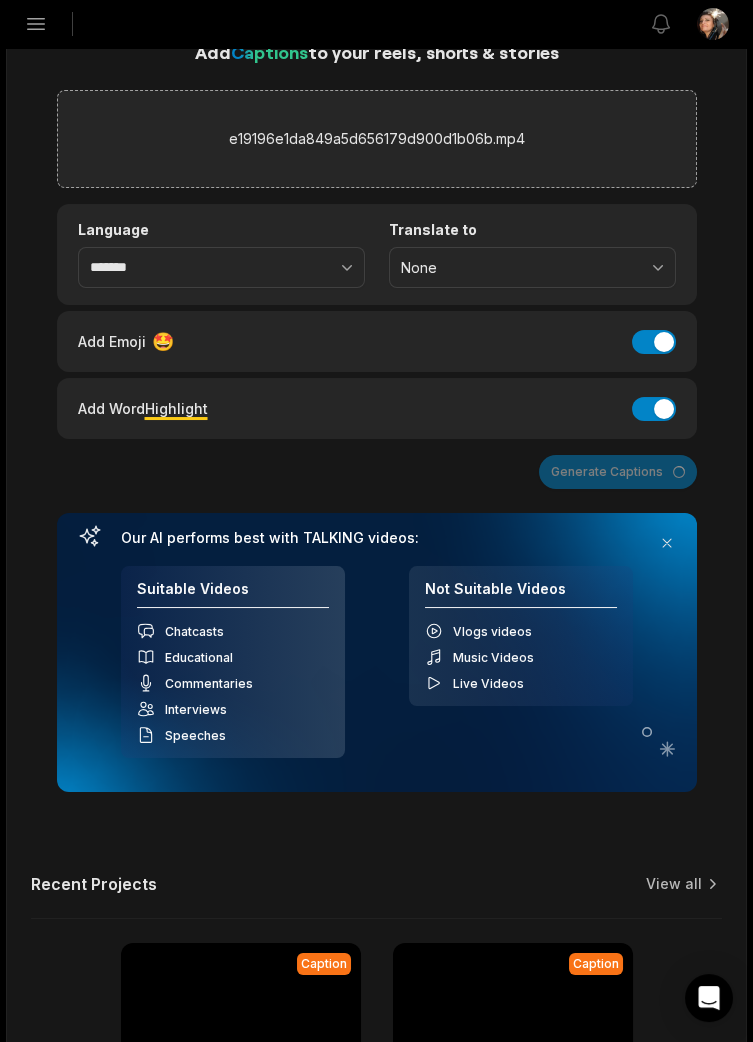 scroll, scrollTop: 0, scrollLeft: 0, axis: both 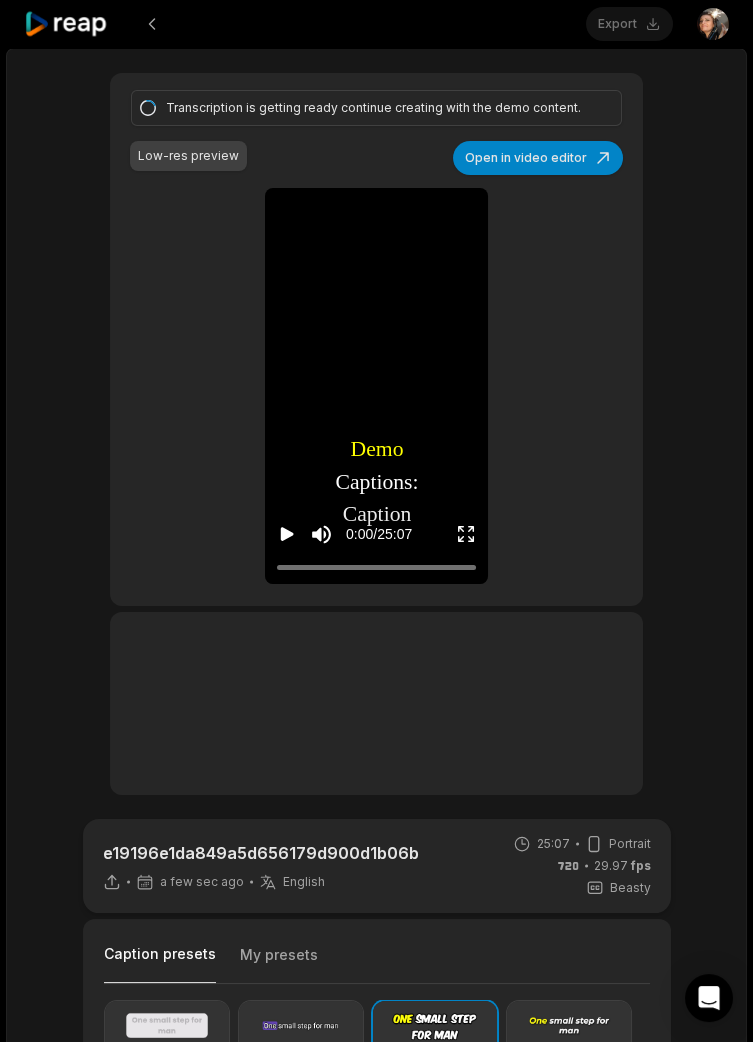 click 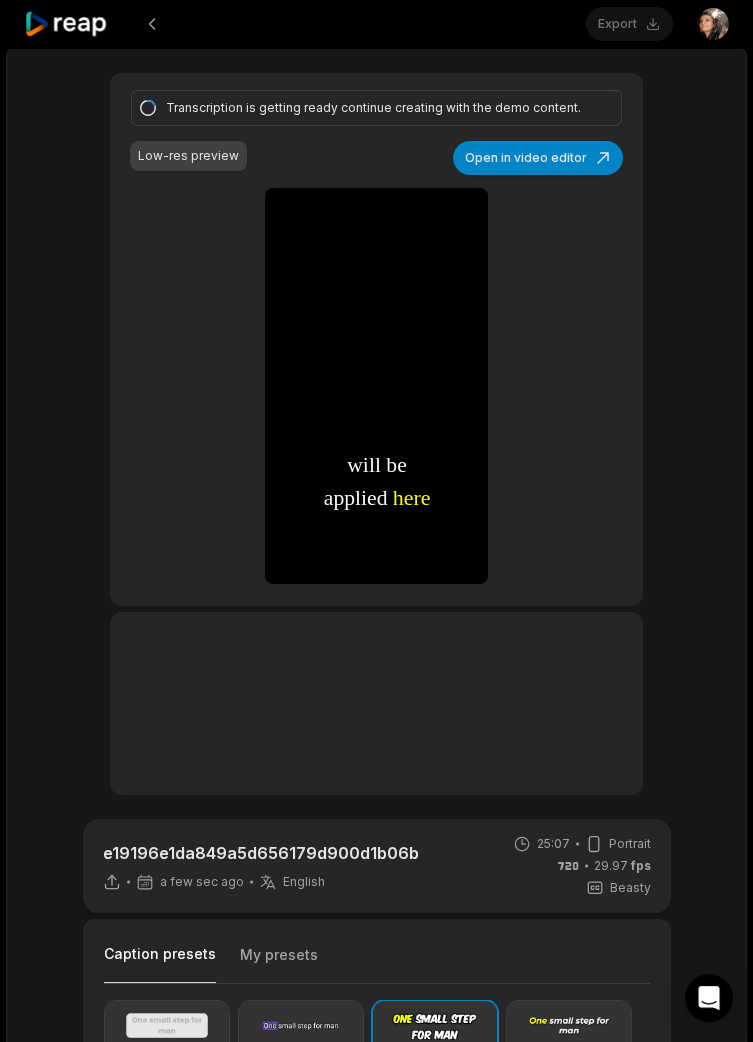 click on "Open in video editor" at bounding box center [538, 158] 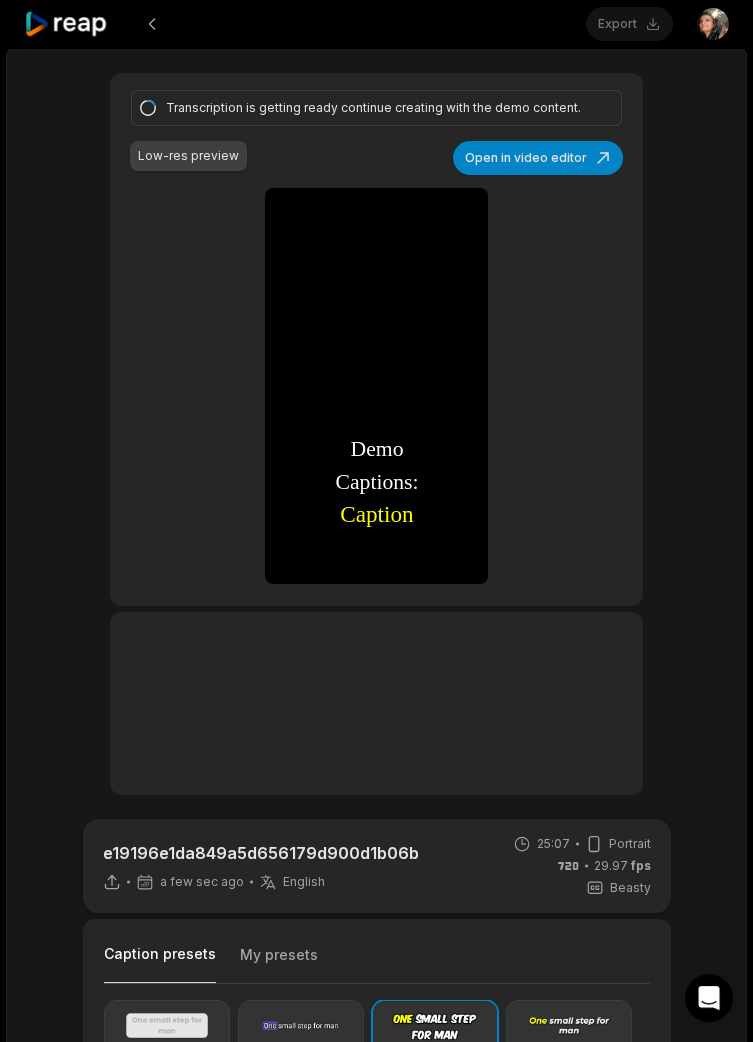 click on "Open in video editor" at bounding box center (538, 158) 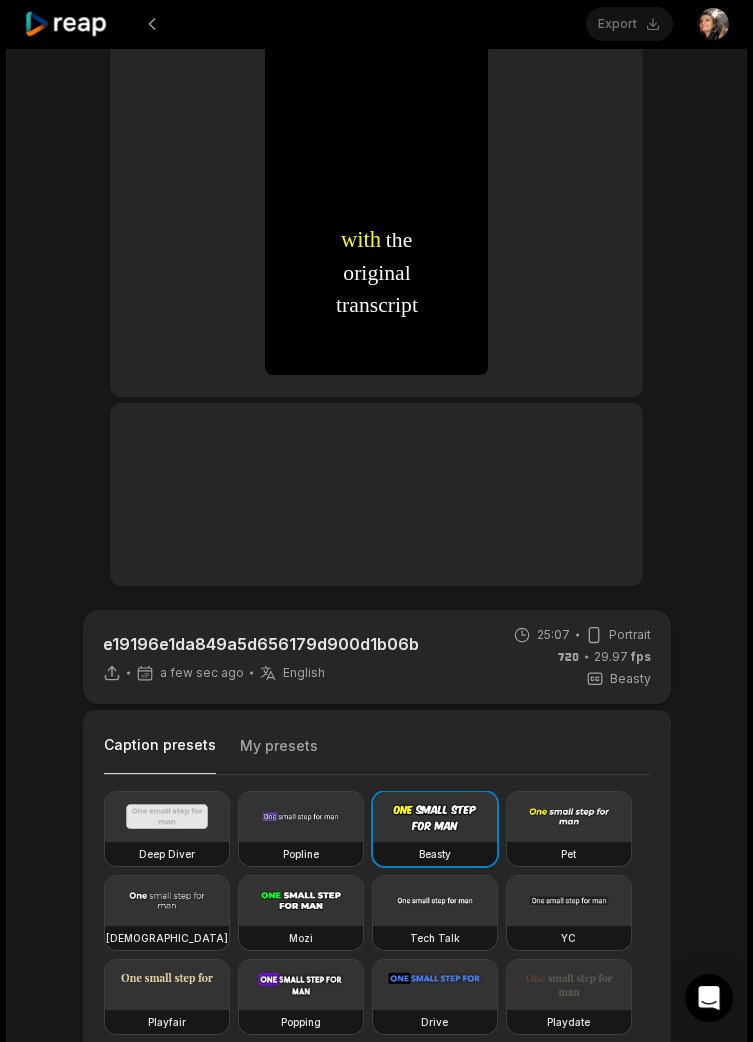 scroll, scrollTop: 257, scrollLeft: 0, axis: vertical 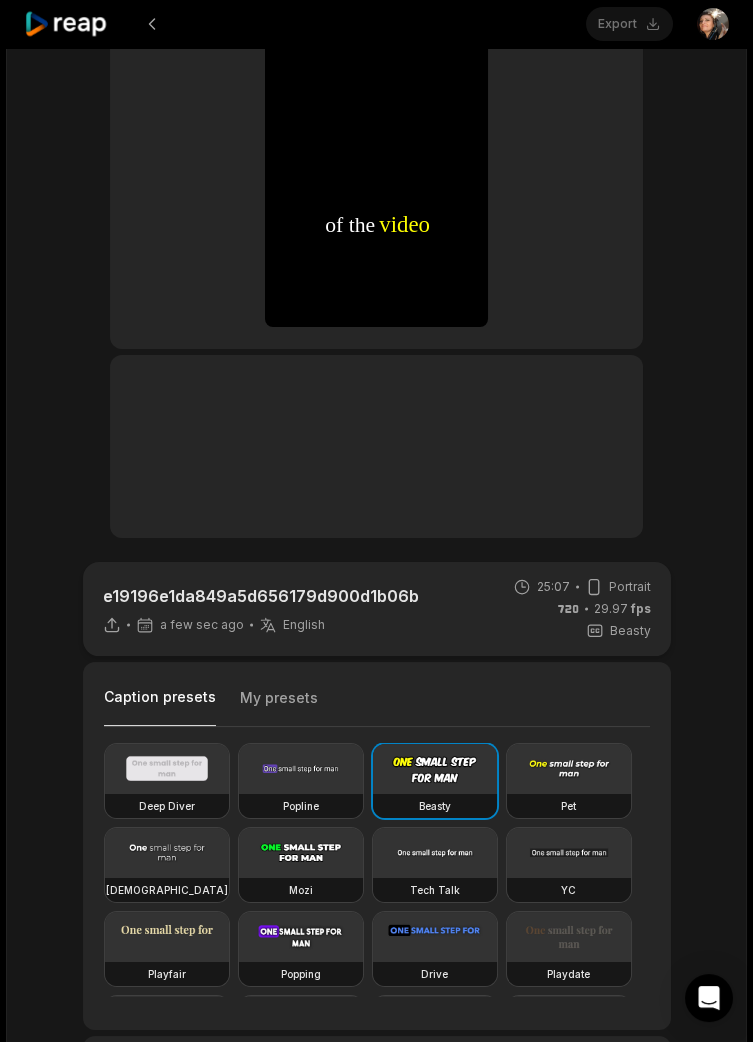 click at bounding box center [376, -40] 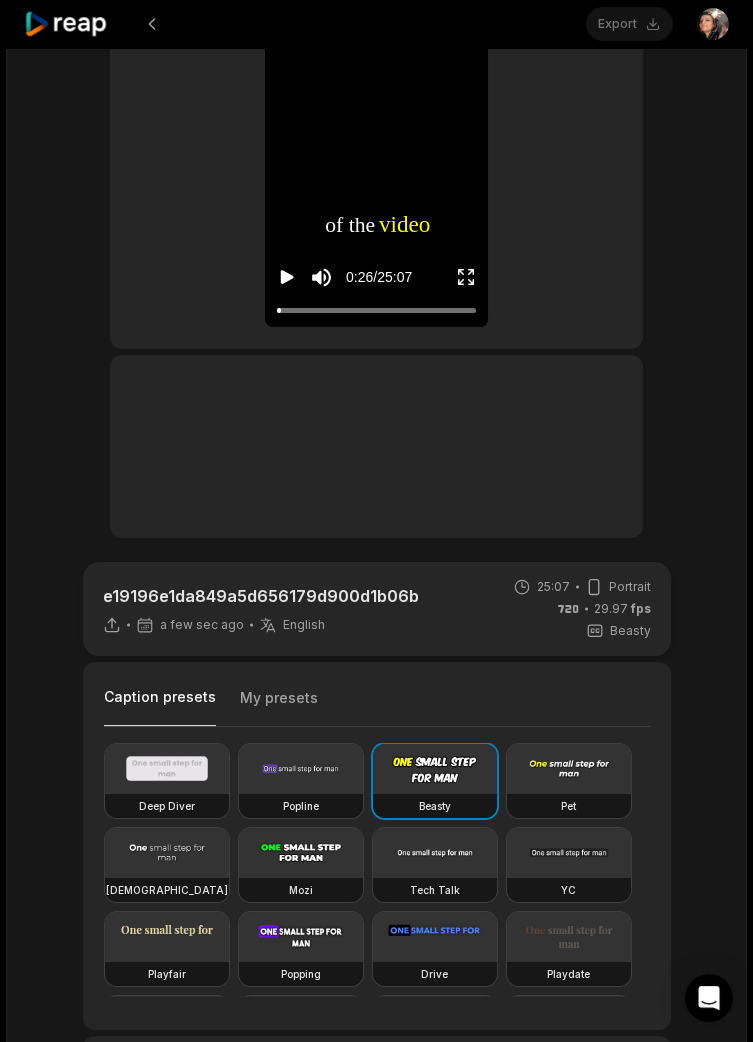 click 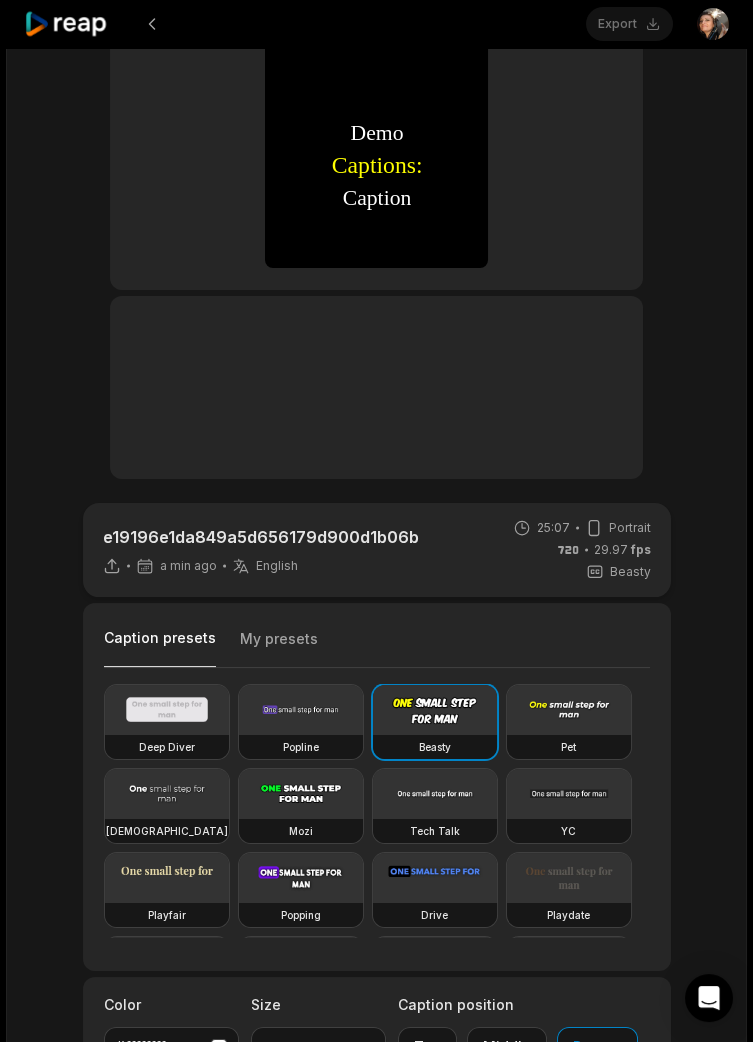 scroll, scrollTop: 0, scrollLeft: 0, axis: both 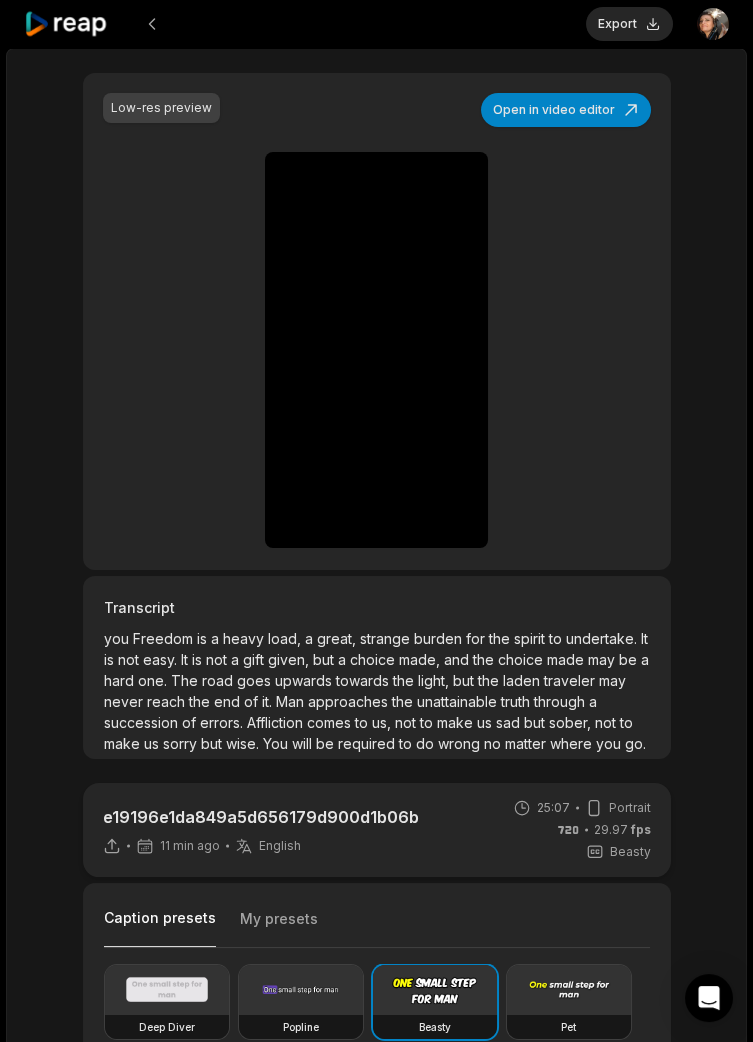 click at bounding box center [376, 181] 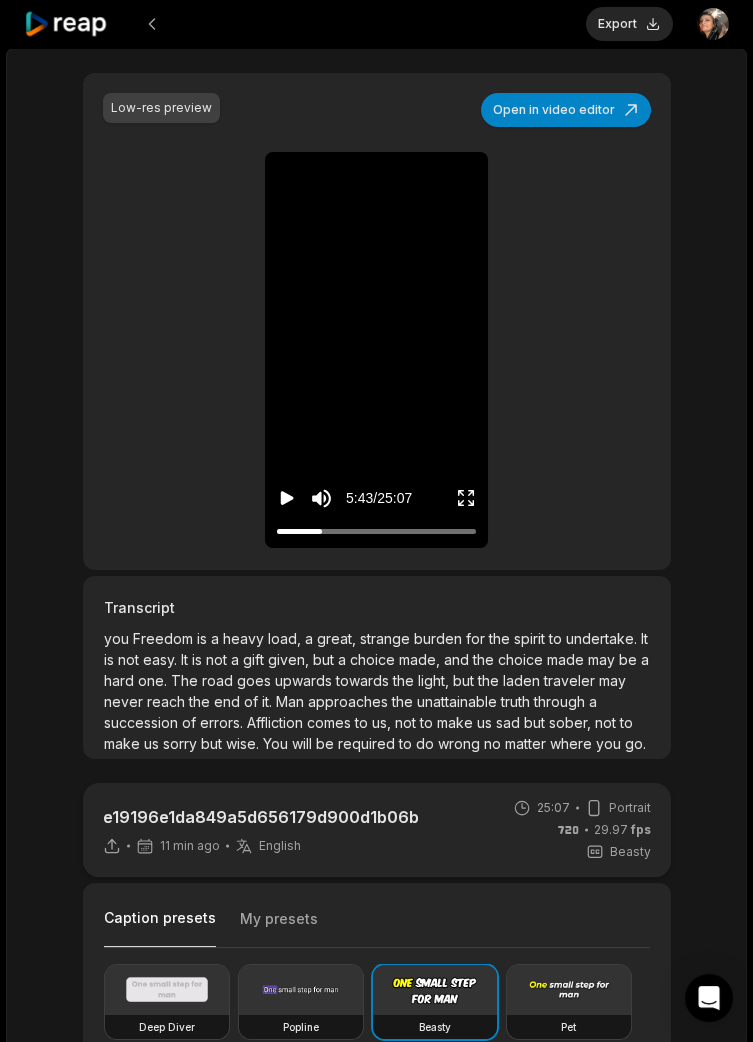 click 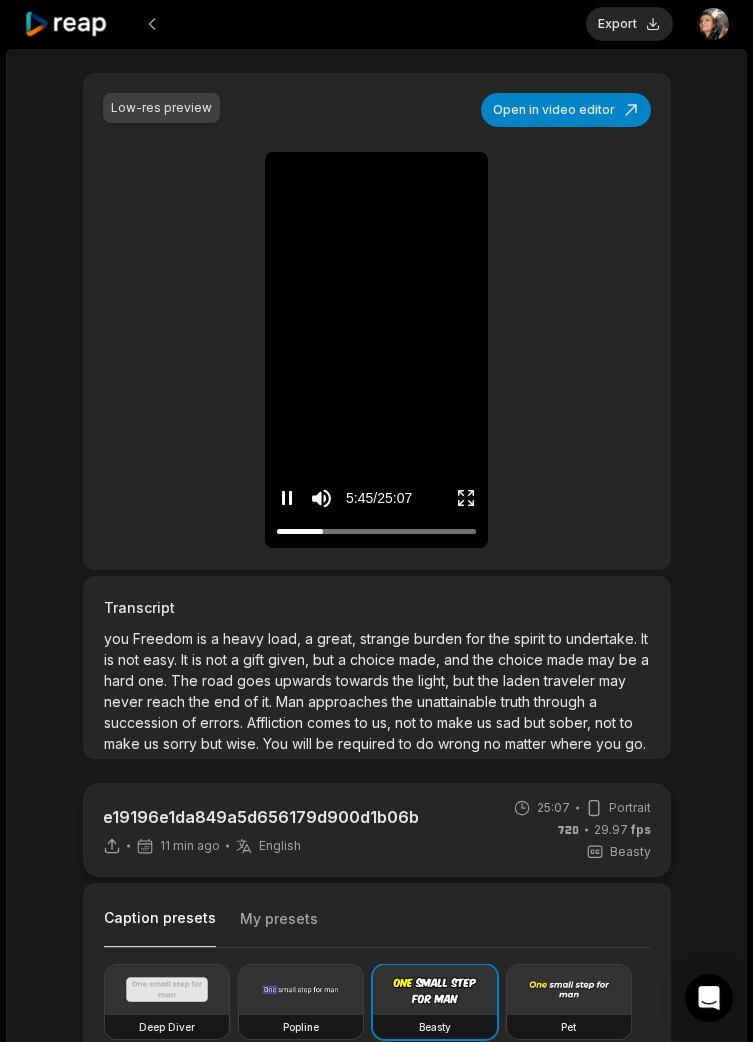 click on "Open in video editor" at bounding box center [566, 110] 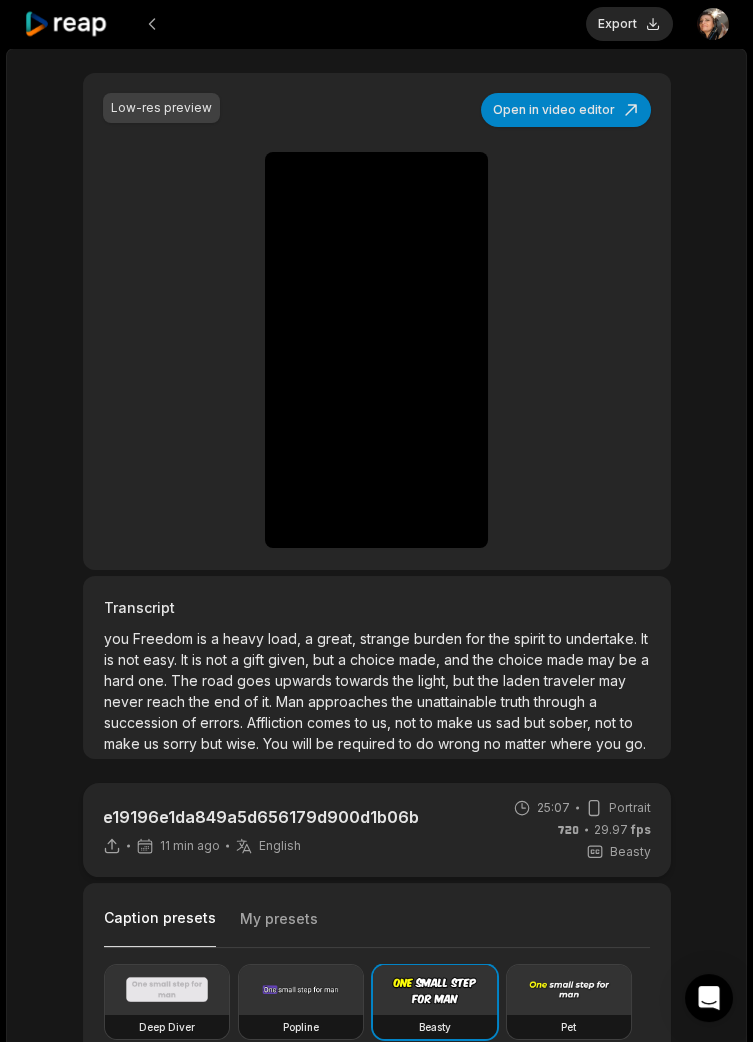 click at bounding box center (376, 181) 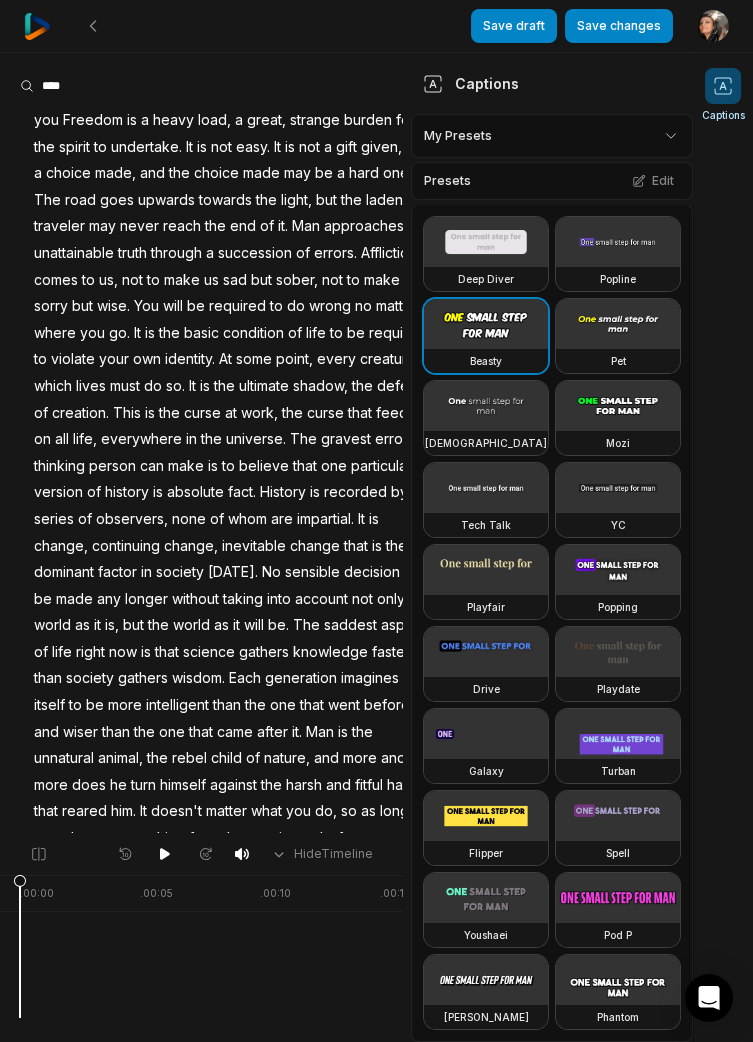 click on "Save changes" at bounding box center [619, 26] 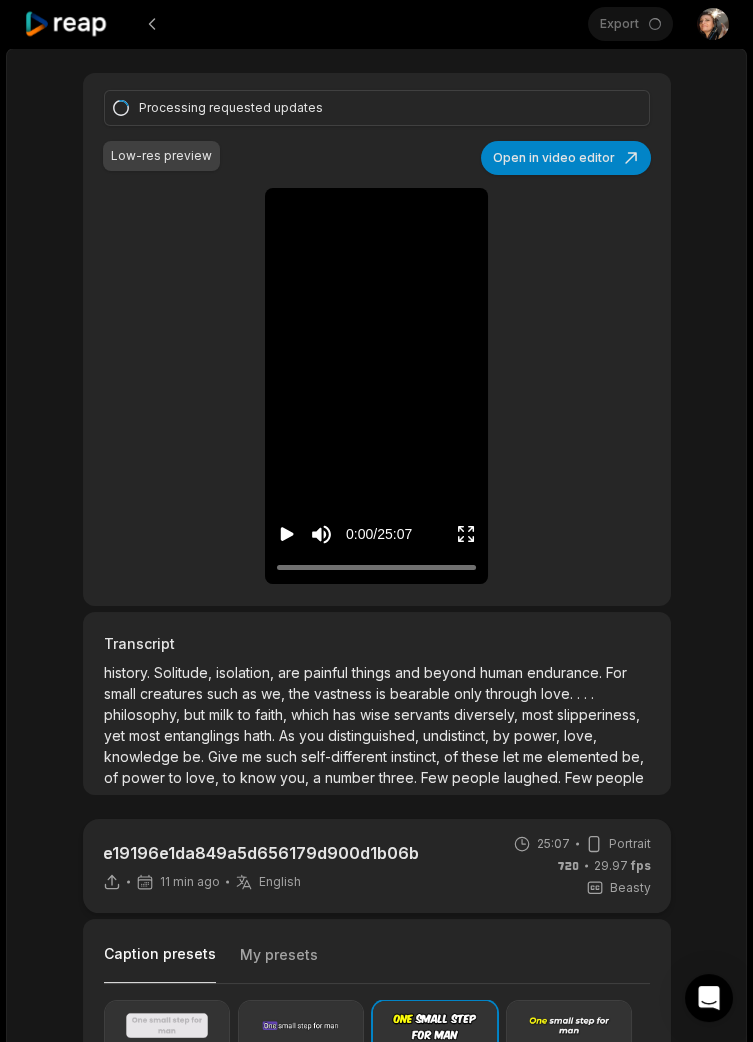 scroll, scrollTop: 486, scrollLeft: 0, axis: vertical 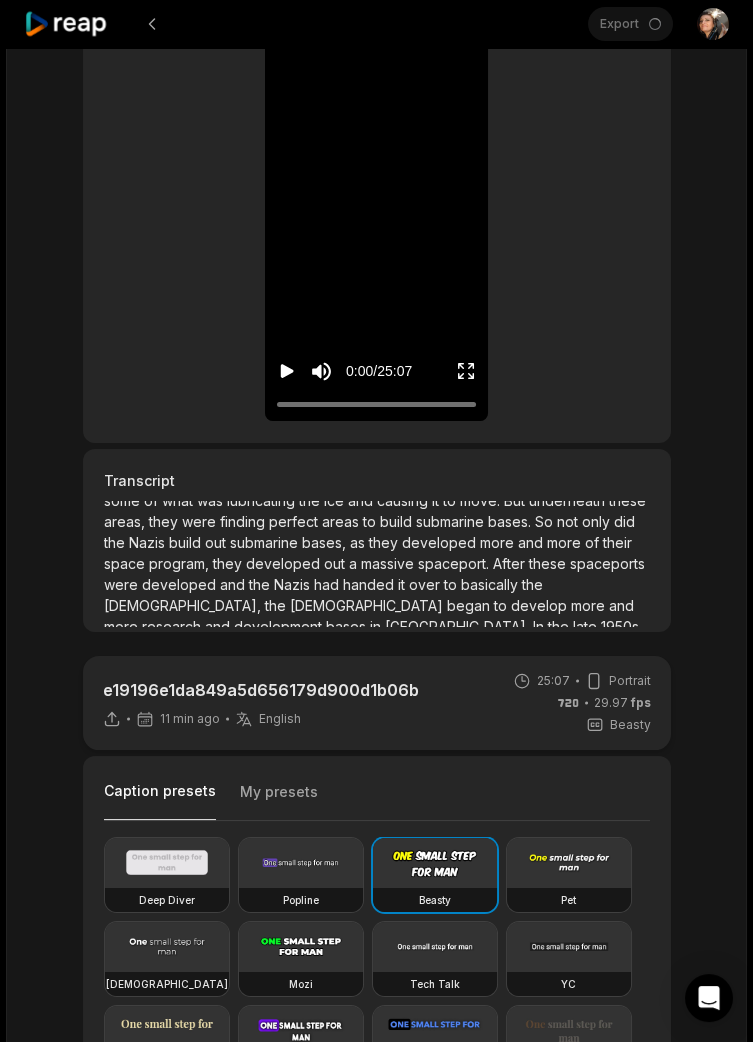 click 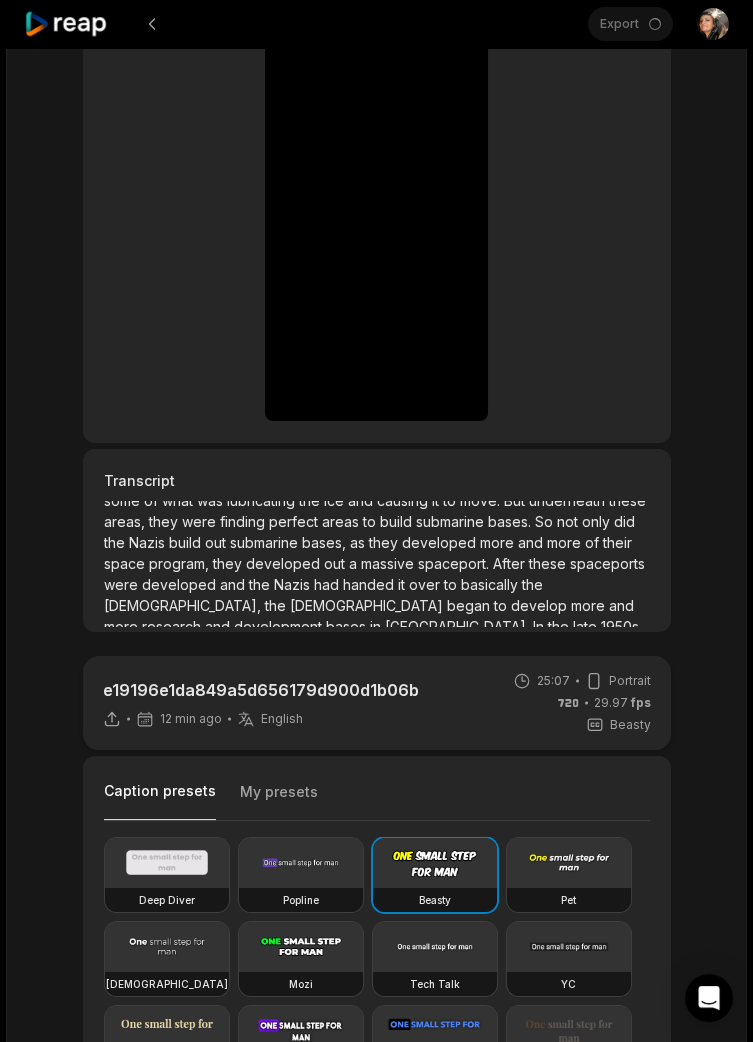 scroll, scrollTop: 4293, scrollLeft: 0, axis: vertical 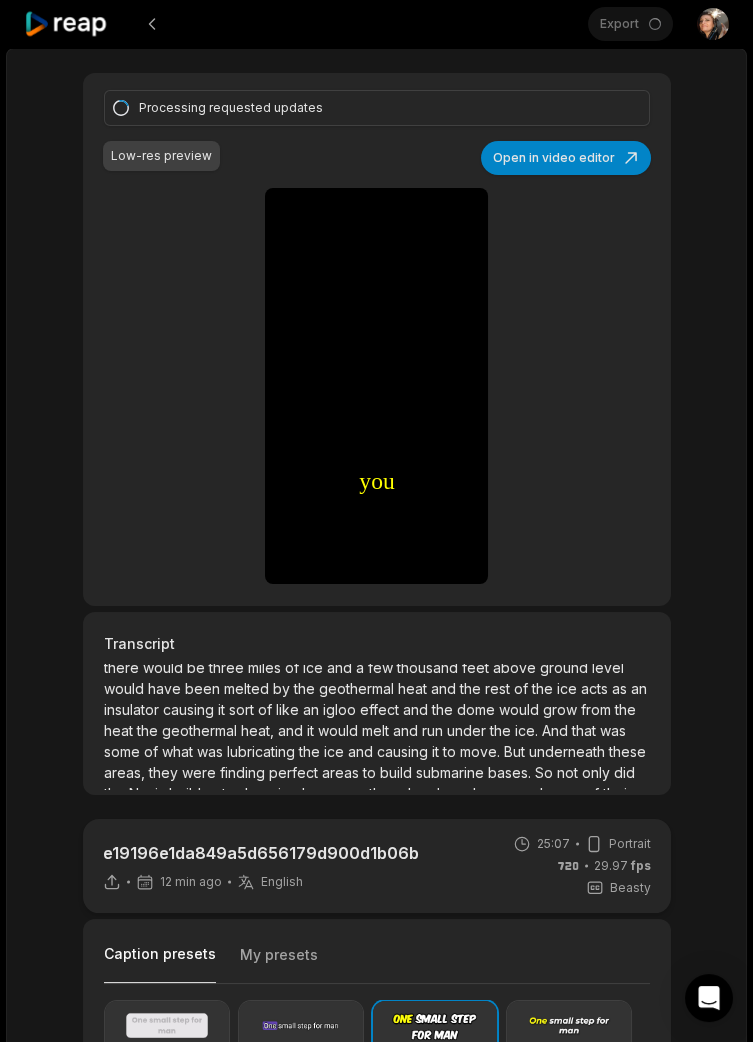 click at bounding box center [376, 217] 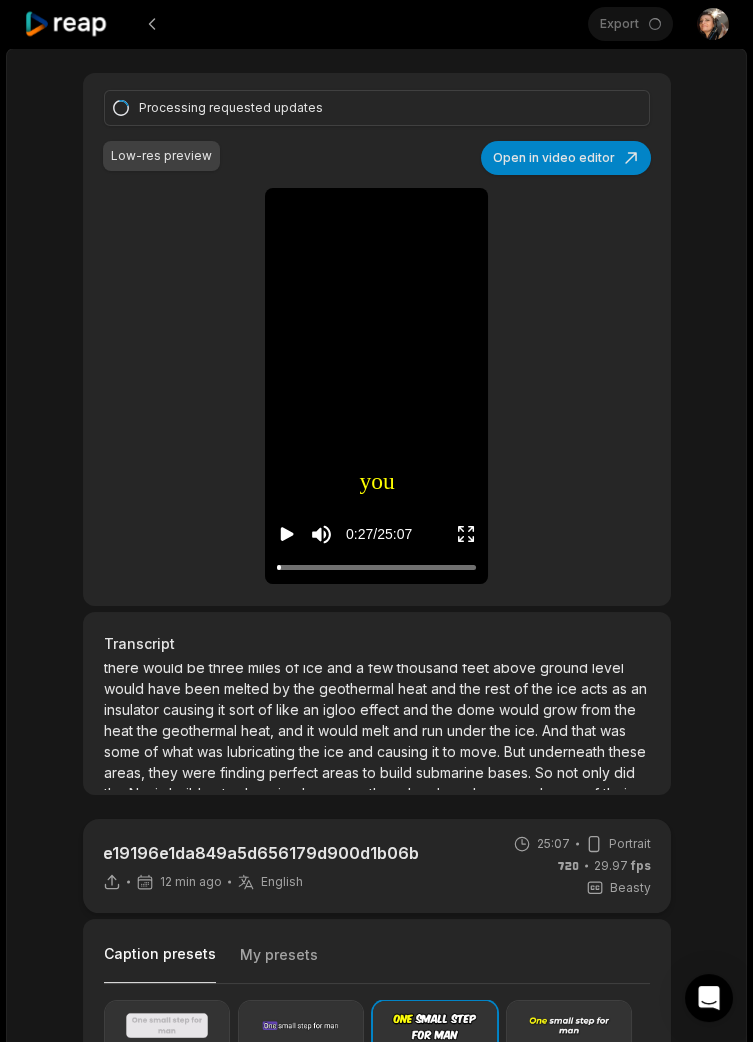 click 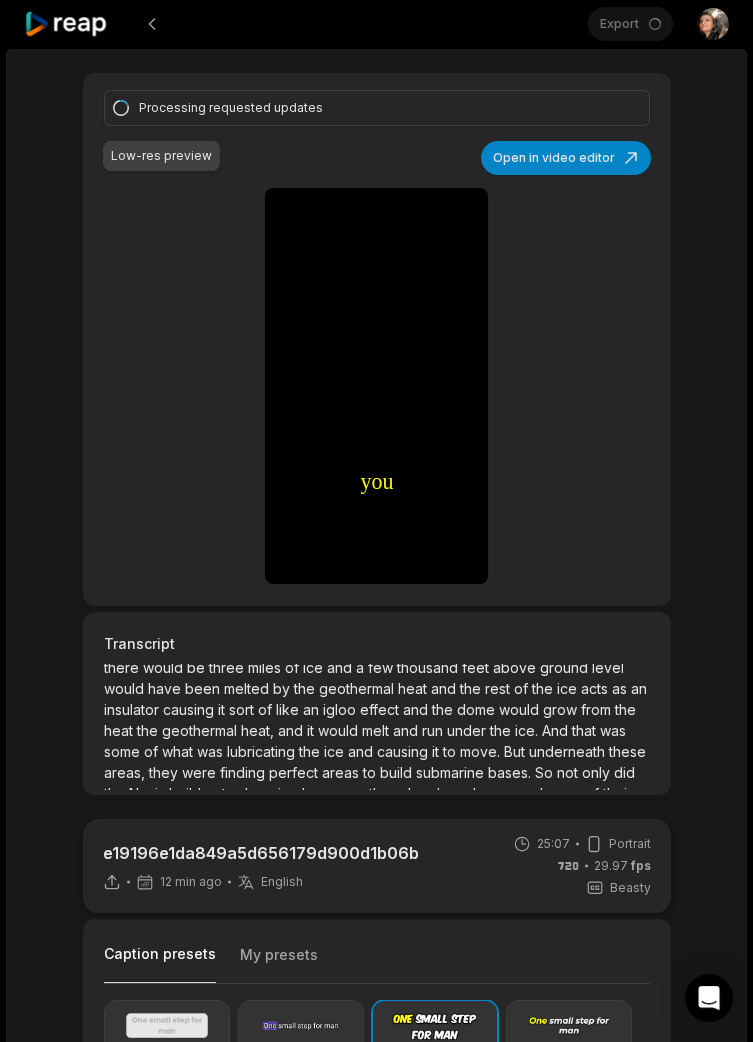 click at bounding box center [376, 217] 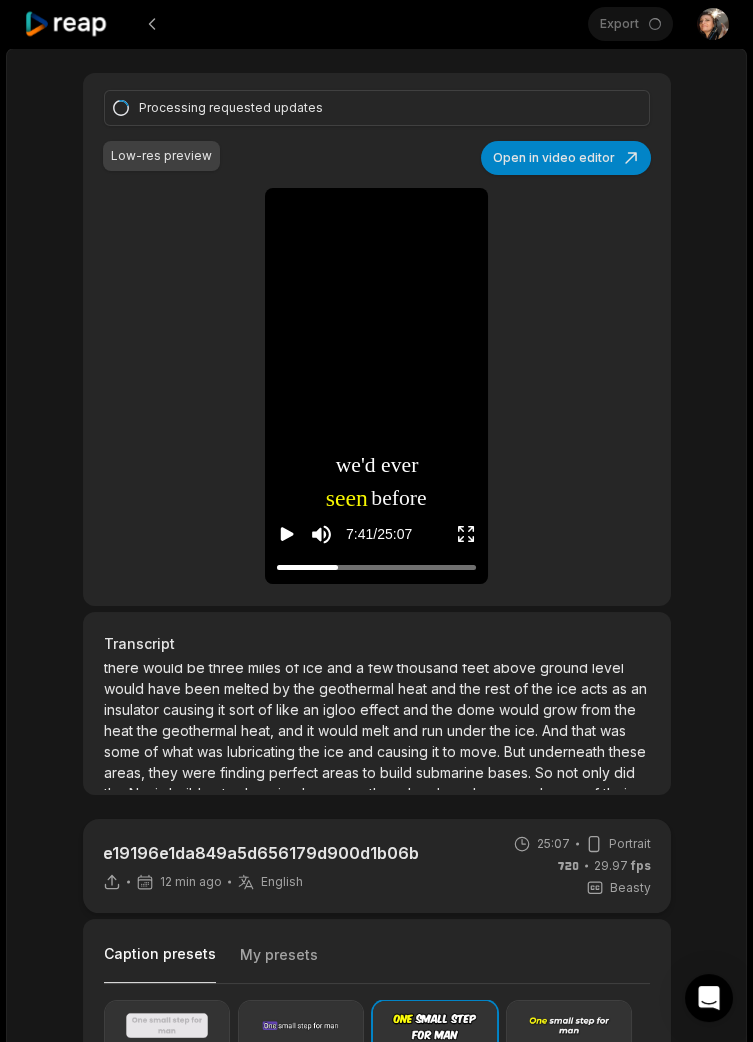 click 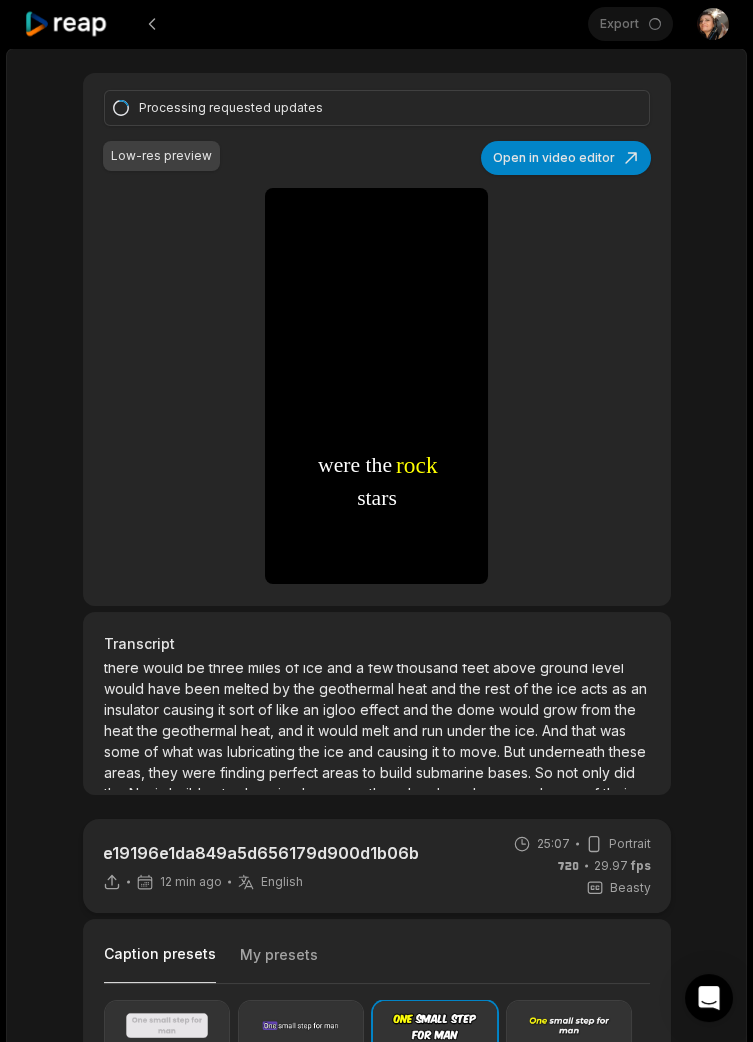 click at bounding box center [376, 217] 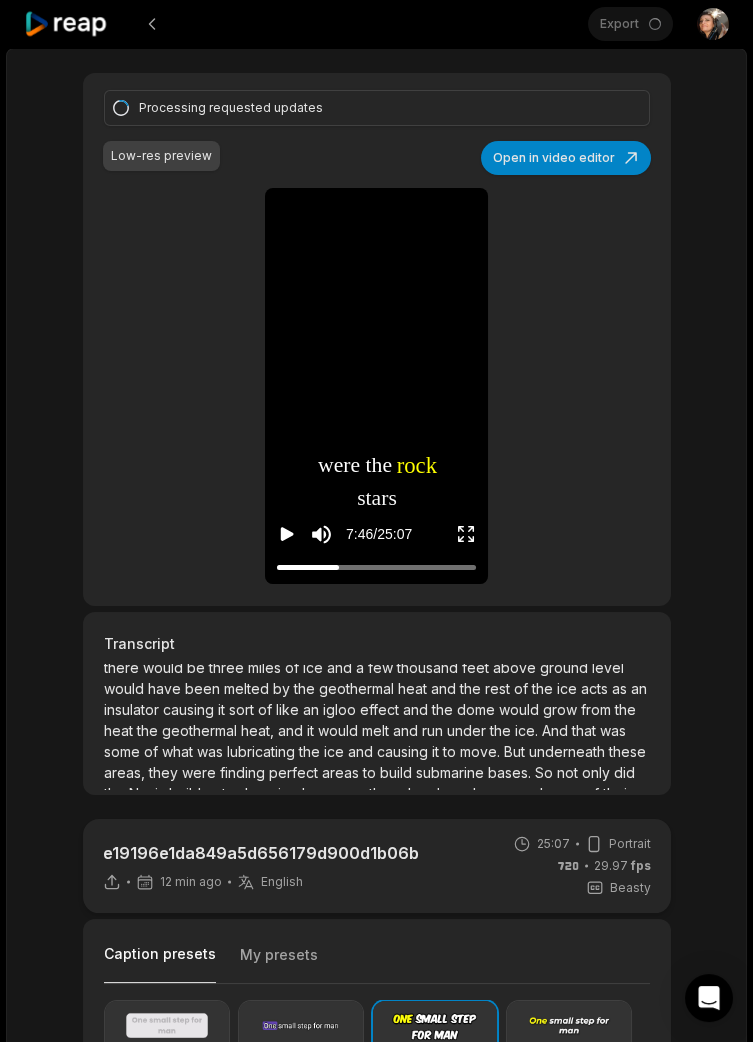 click at bounding box center [287, 534] 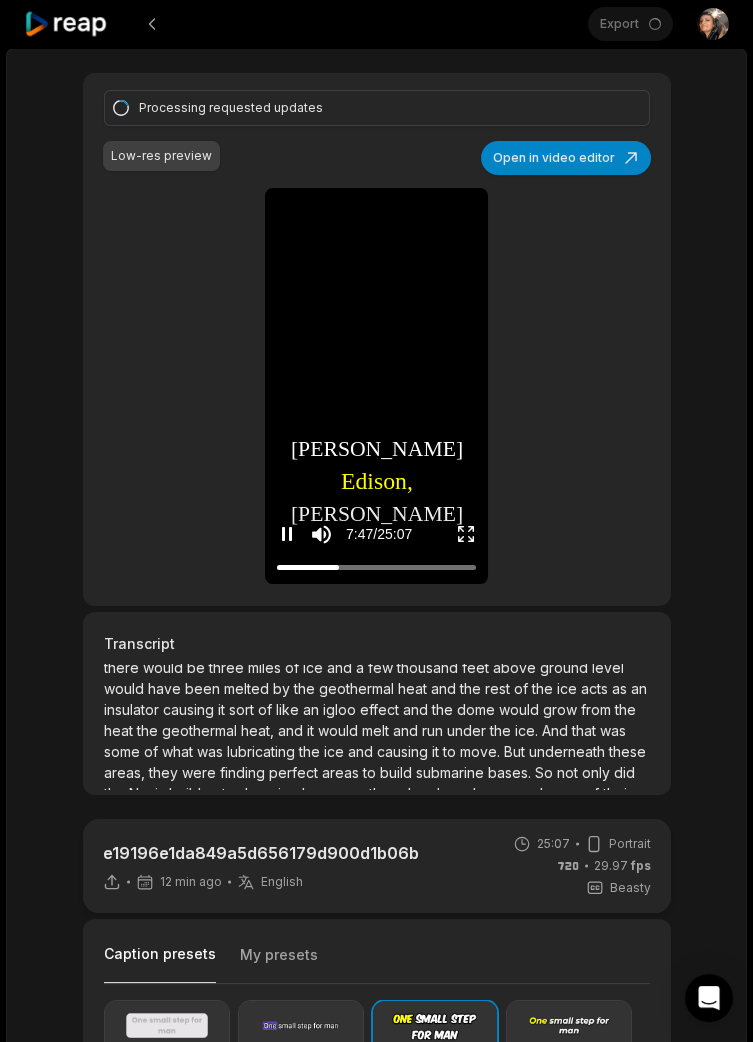 click 